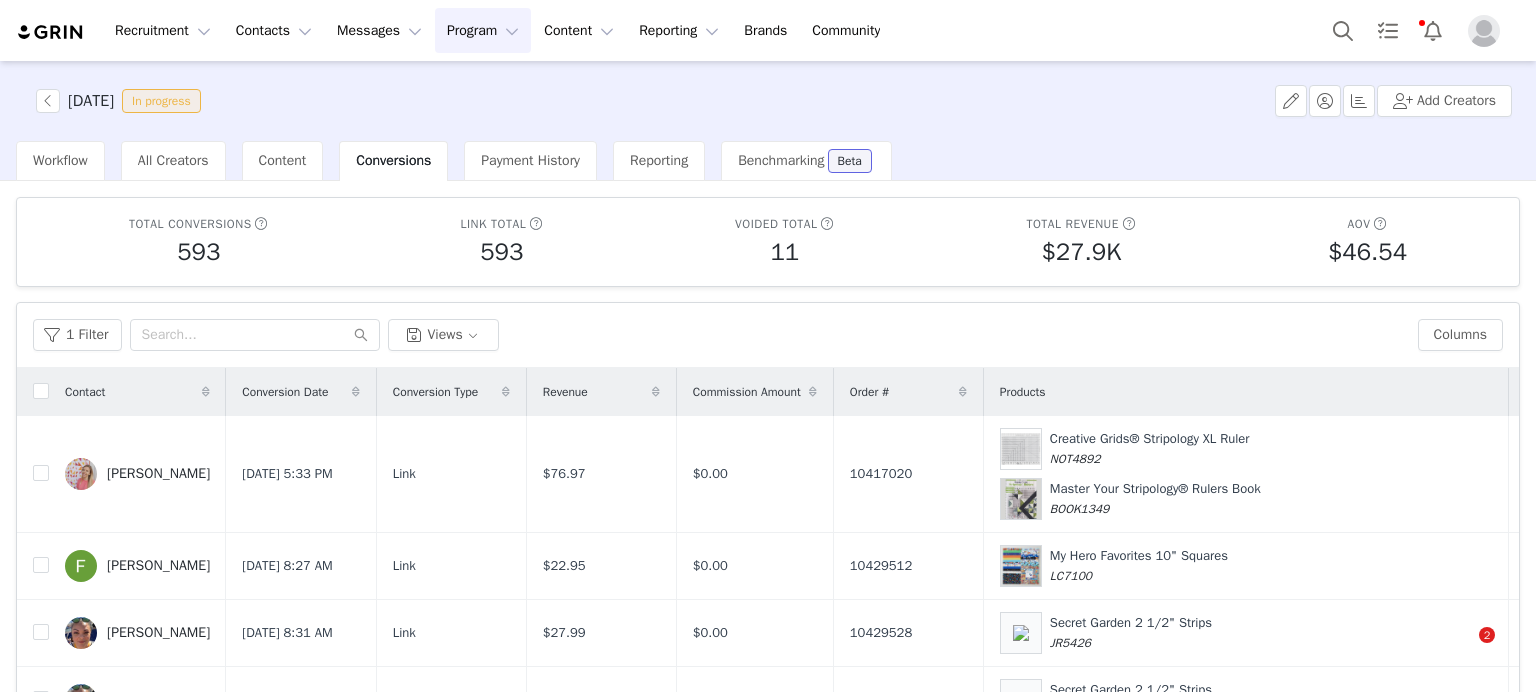 scroll, scrollTop: 0, scrollLeft: 0, axis: both 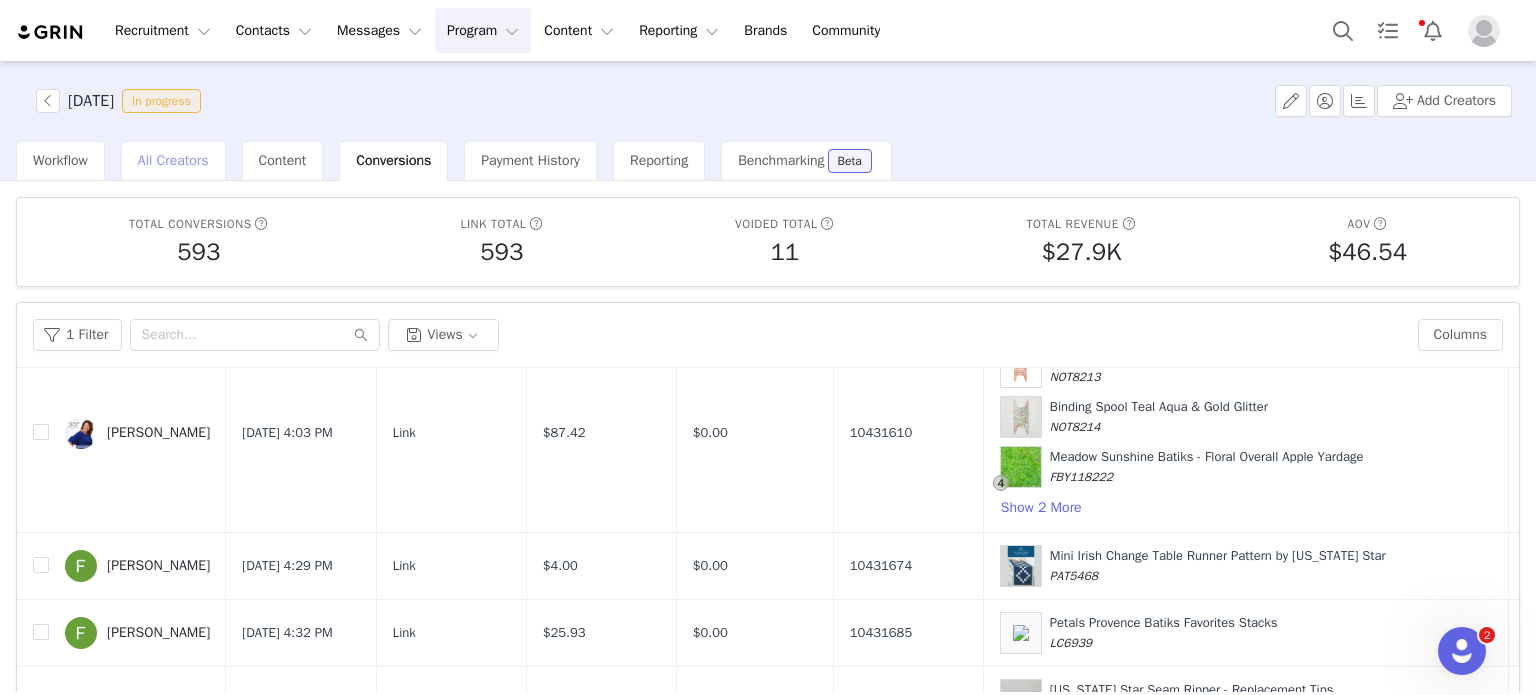 click on "All Creators" at bounding box center [173, 160] 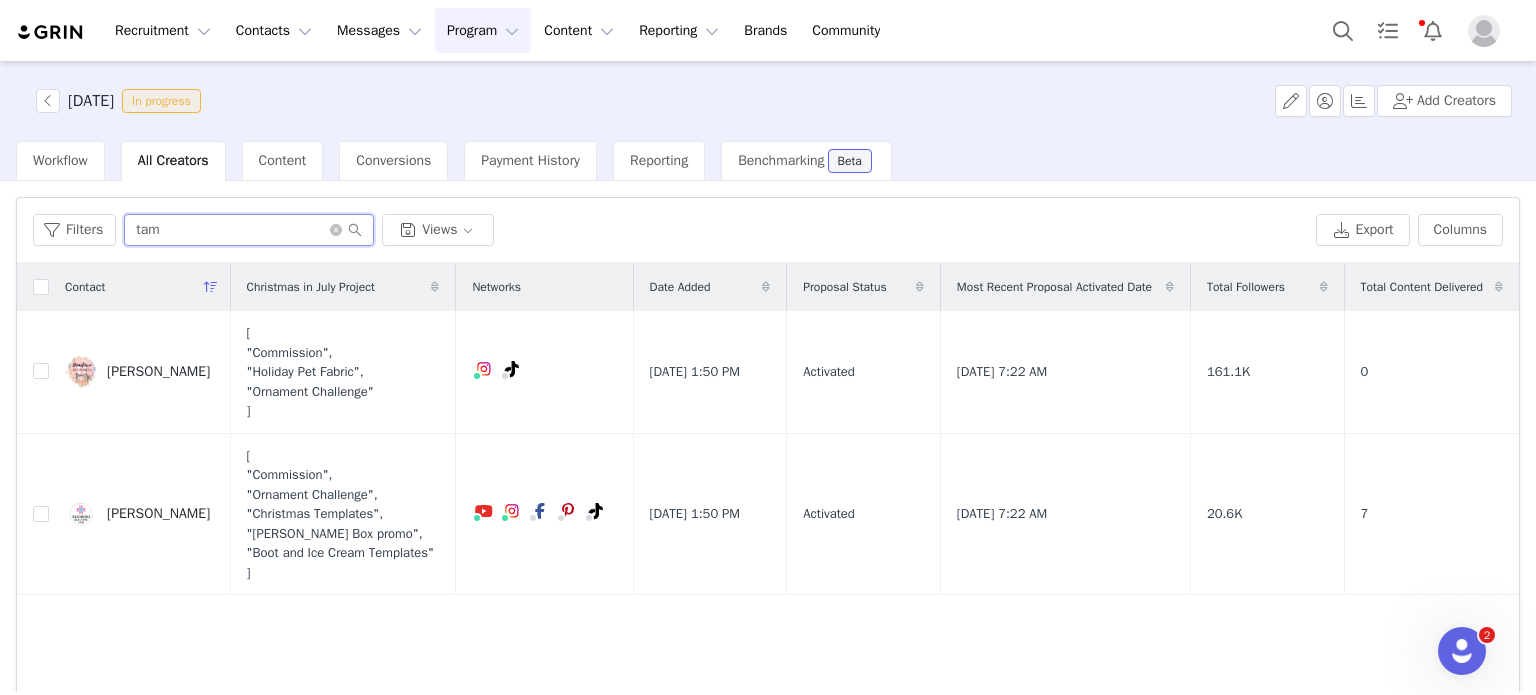 click on "tam" at bounding box center (249, 230) 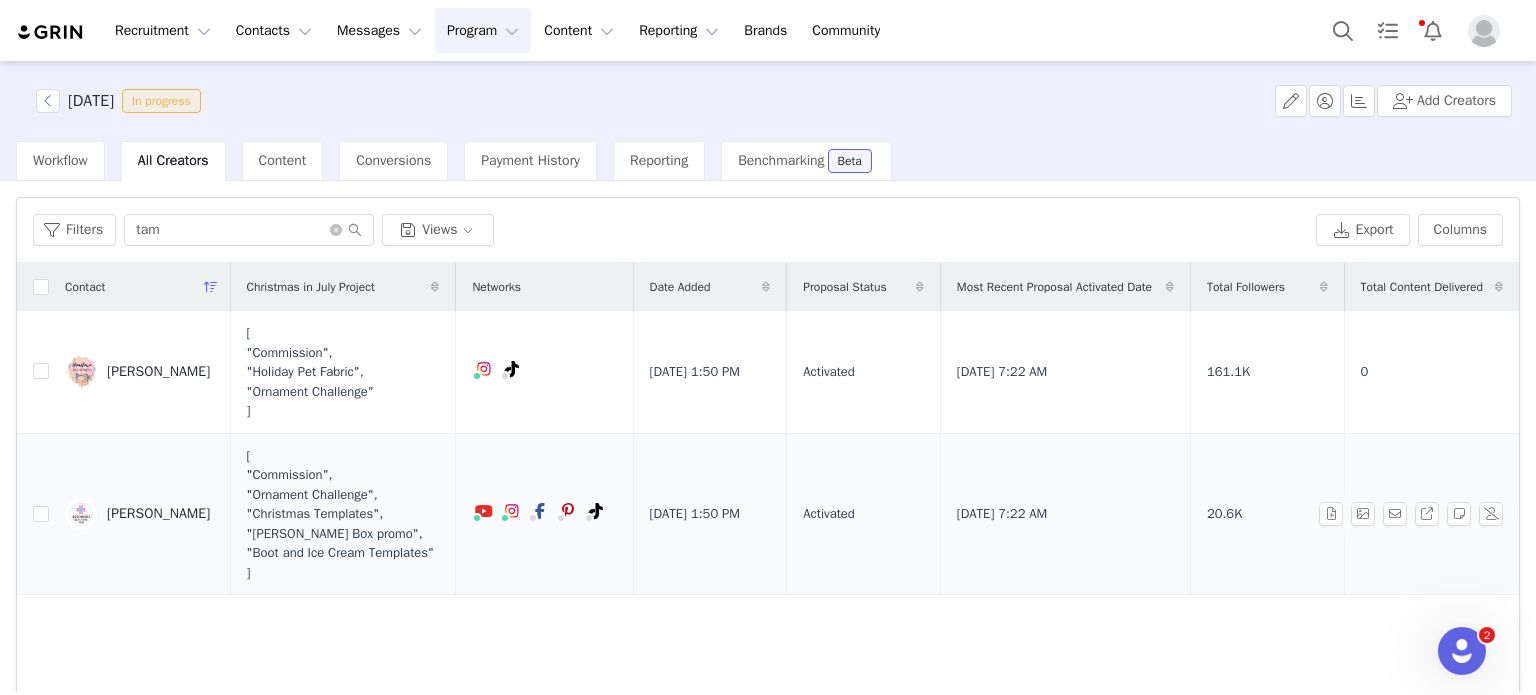 click on "[PERSON_NAME]" at bounding box center (158, 514) 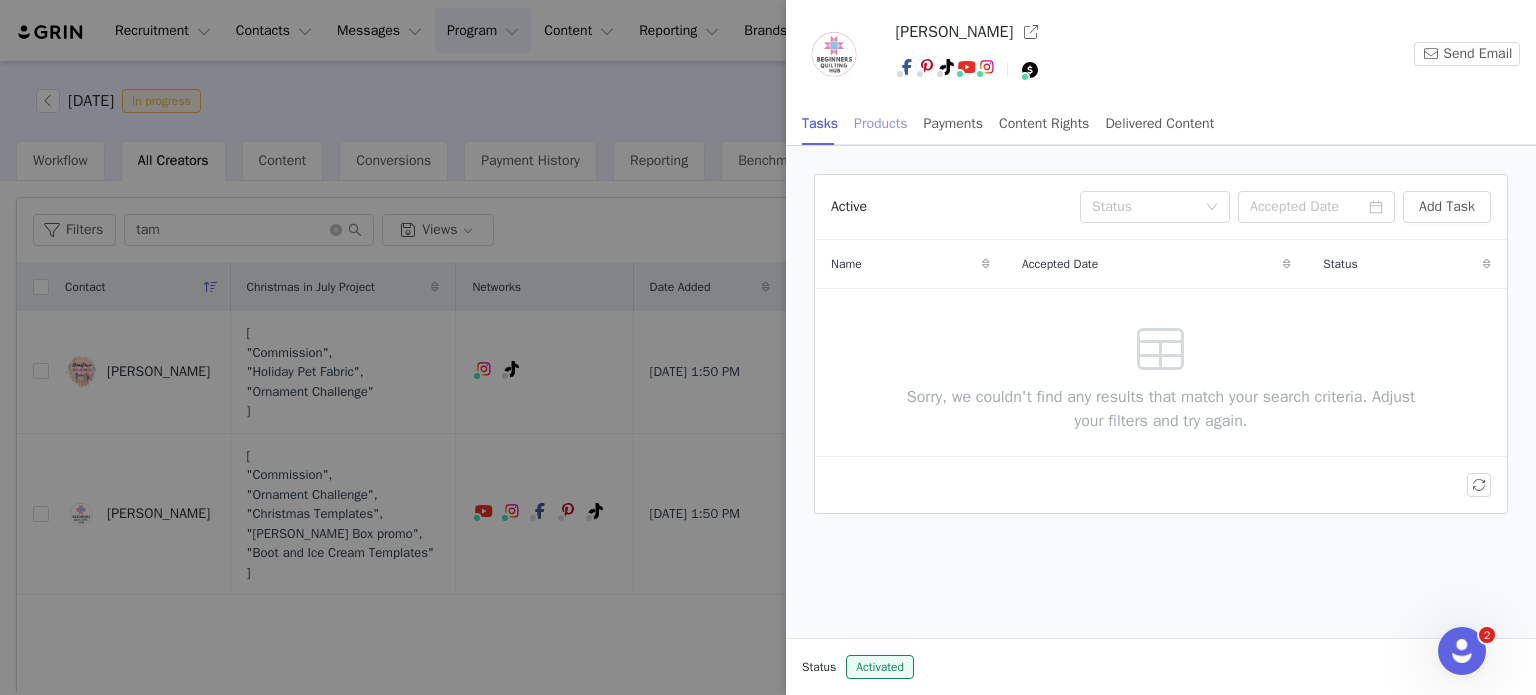 click on "Products" at bounding box center (880, 123) 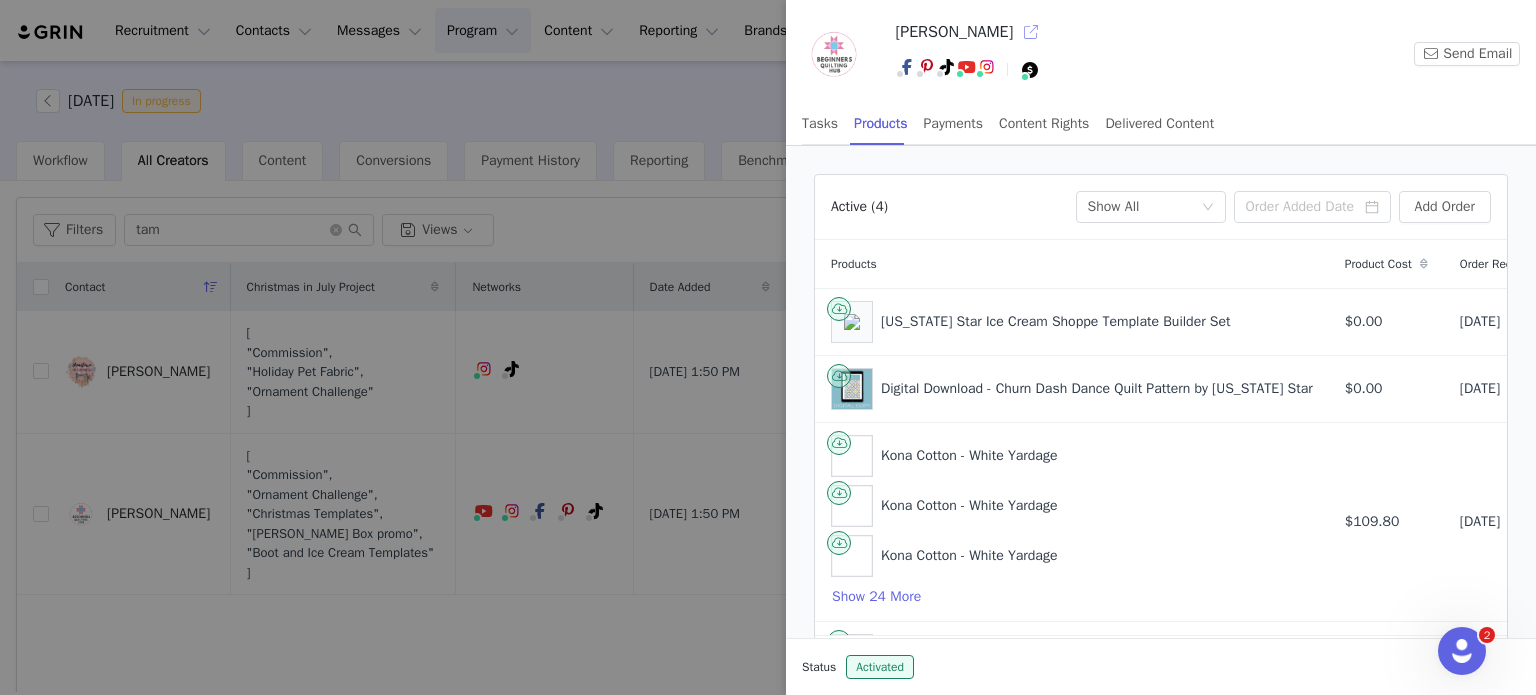 click at bounding box center (1031, 32) 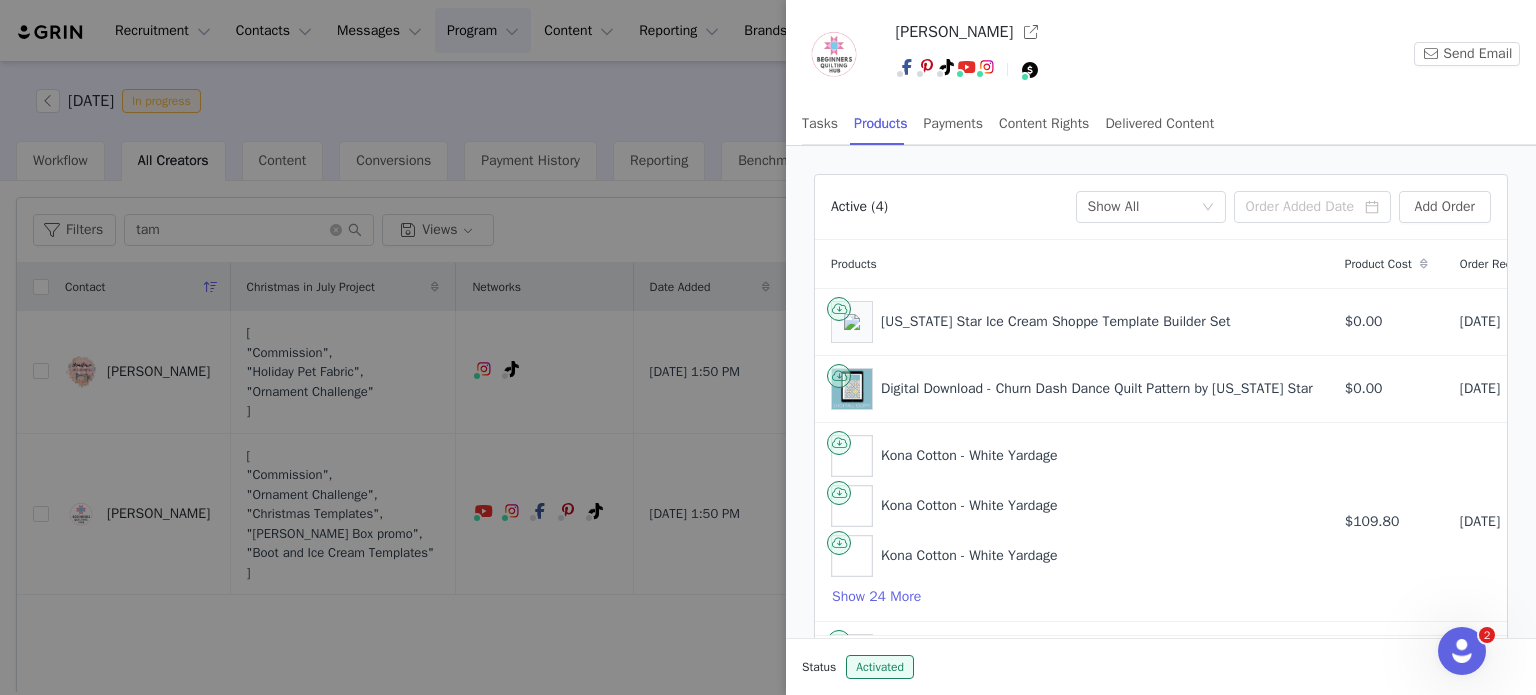 click at bounding box center [768, 347] 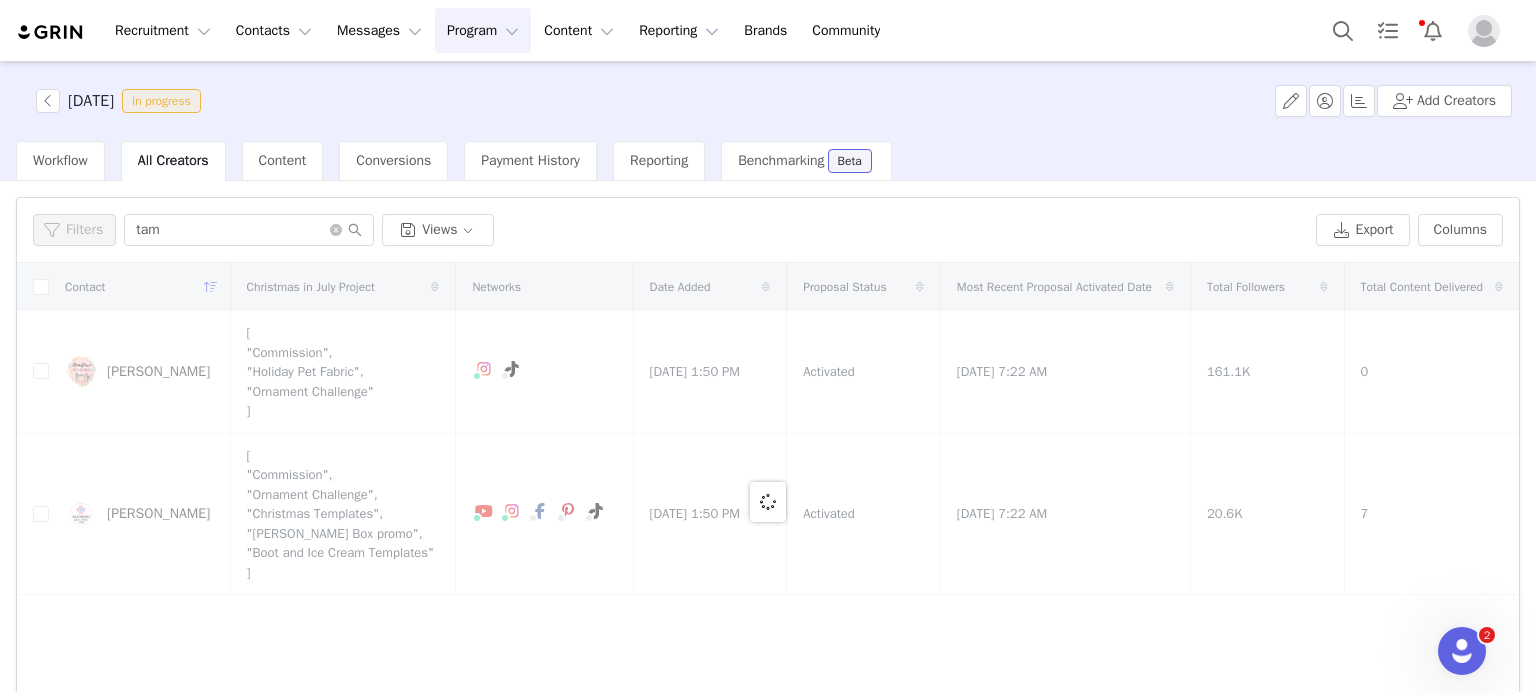 click at bounding box center (768, 501) 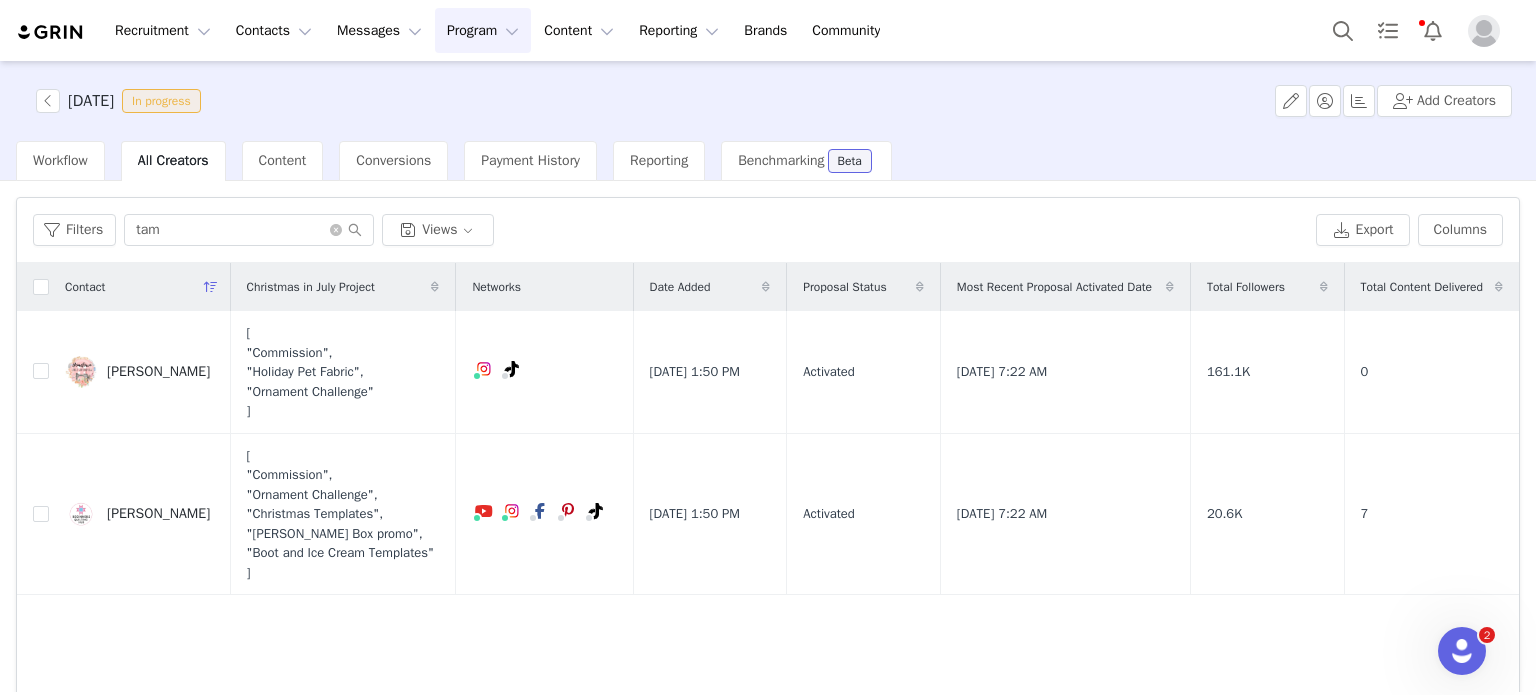click on "[PERSON_NAME]" at bounding box center (158, 514) 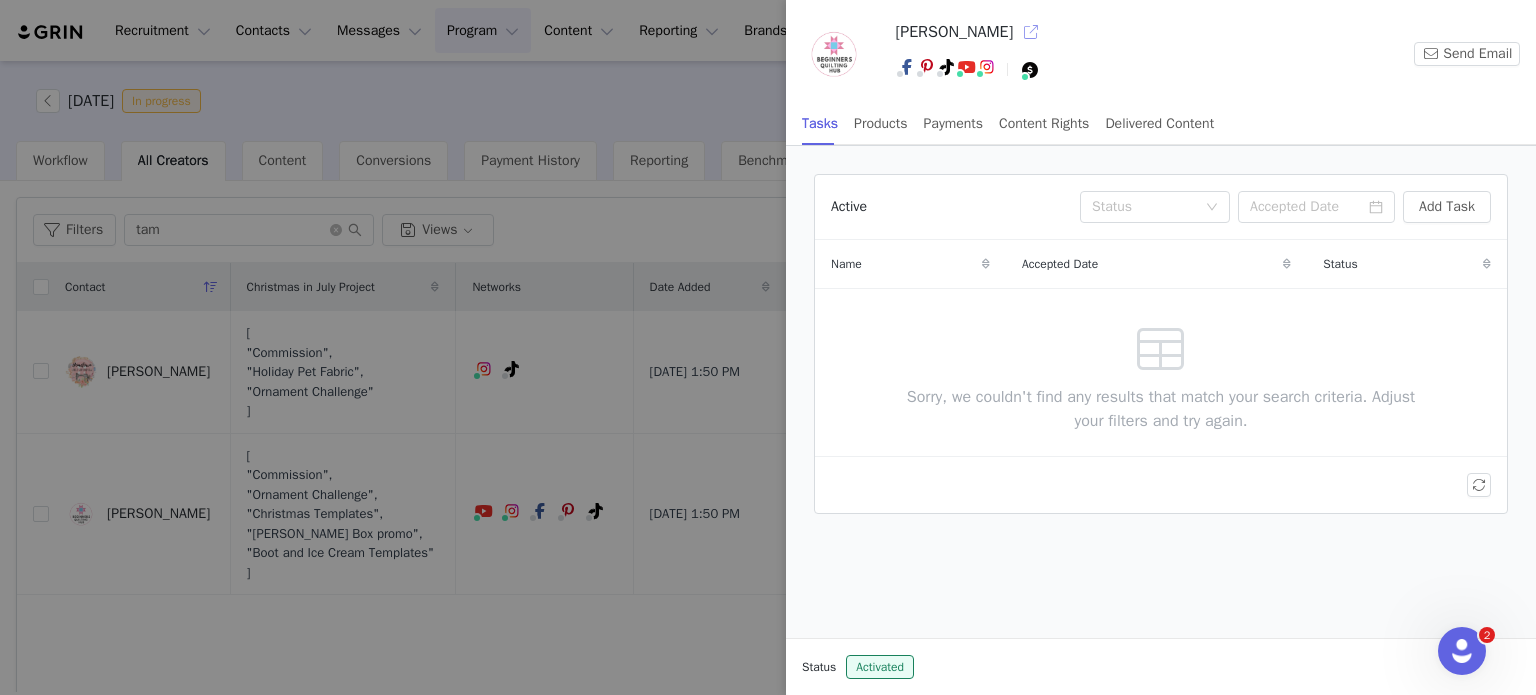 click at bounding box center (1031, 32) 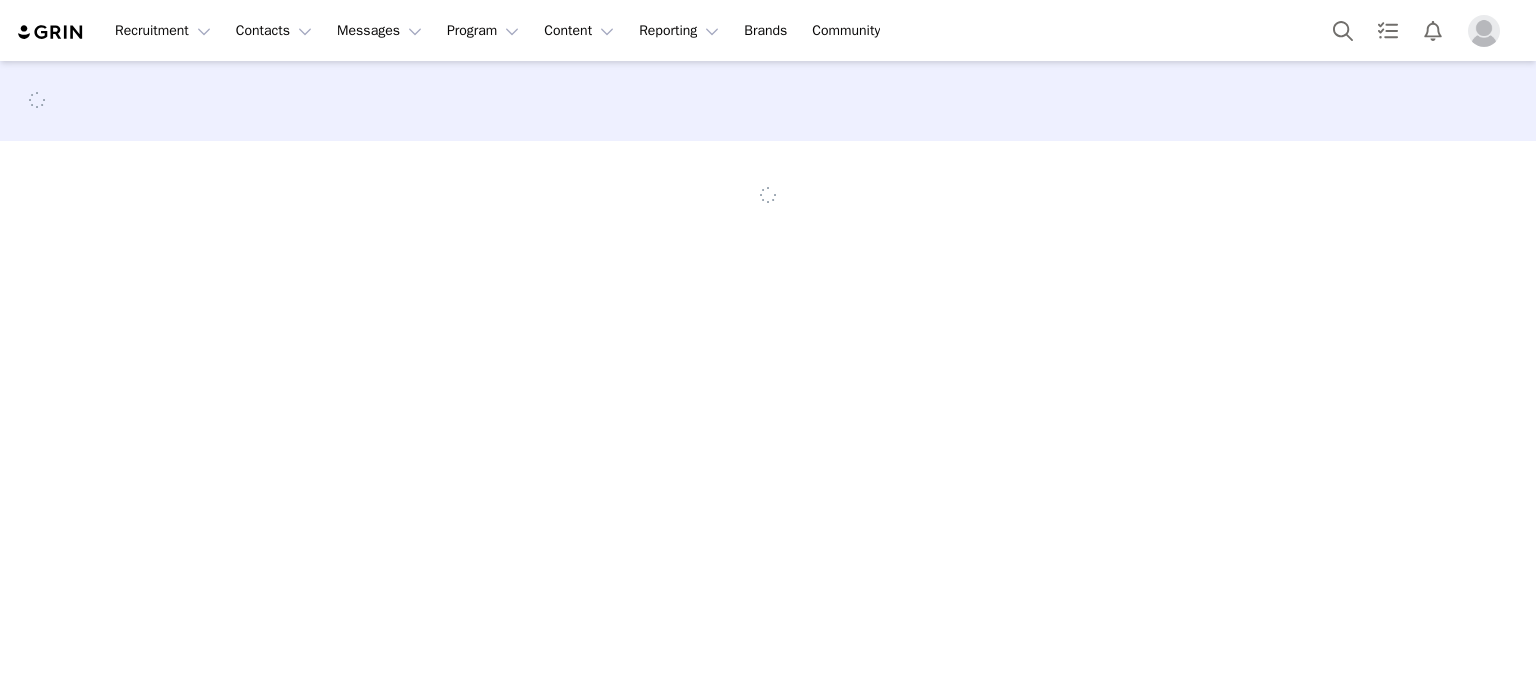 scroll, scrollTop: 0, scrollLeft: 0, axis: both 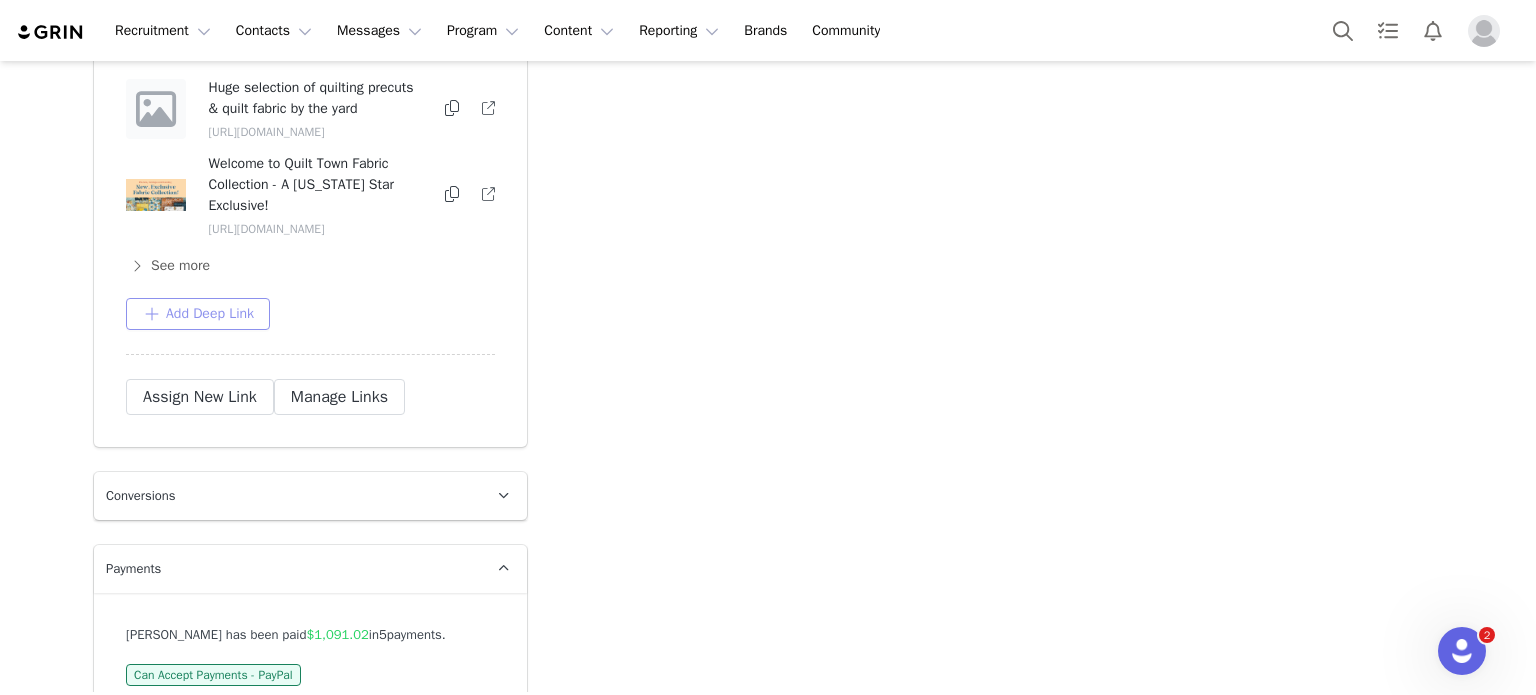 click on "Add Deep Link" at bounding box center (198, 314) 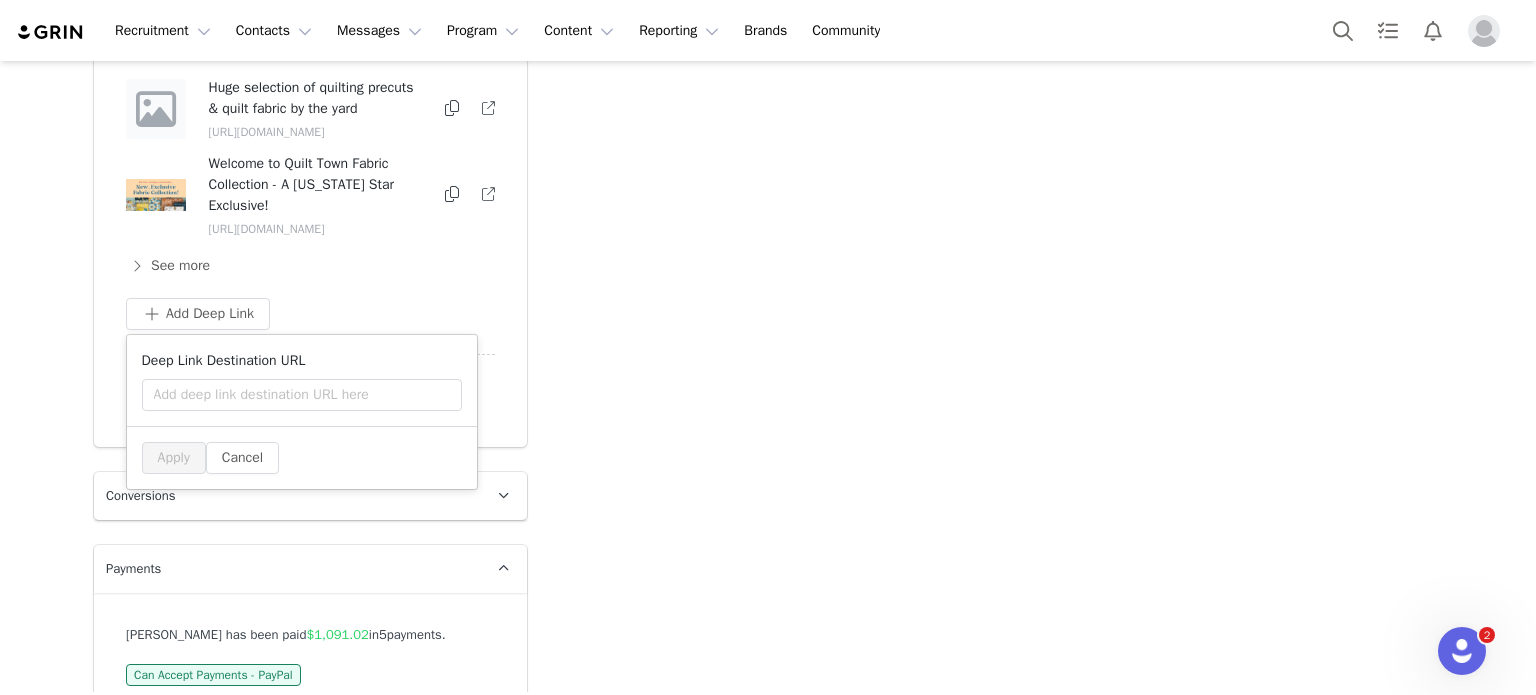 click on "Deep Link Destination URL" at bounding box center [302, 380] 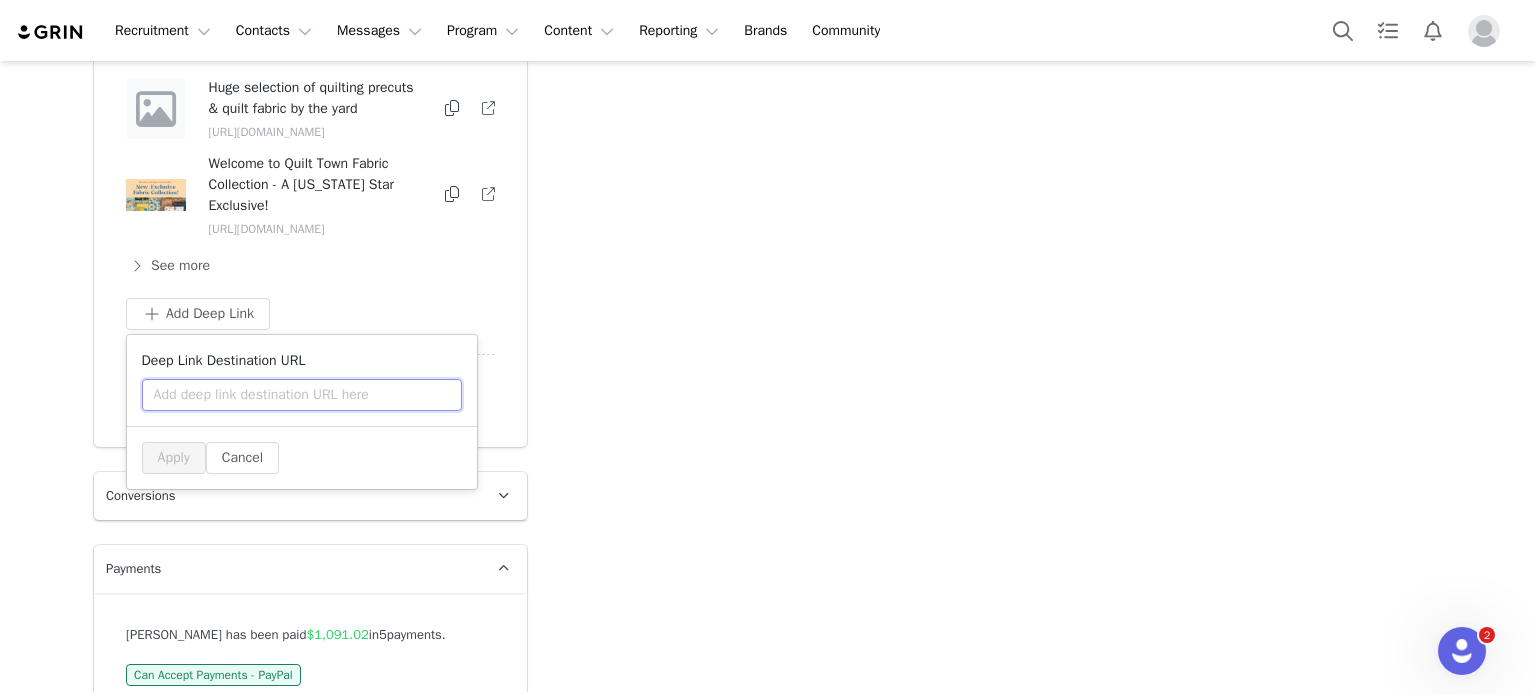 click at bounding box center (302, 395) 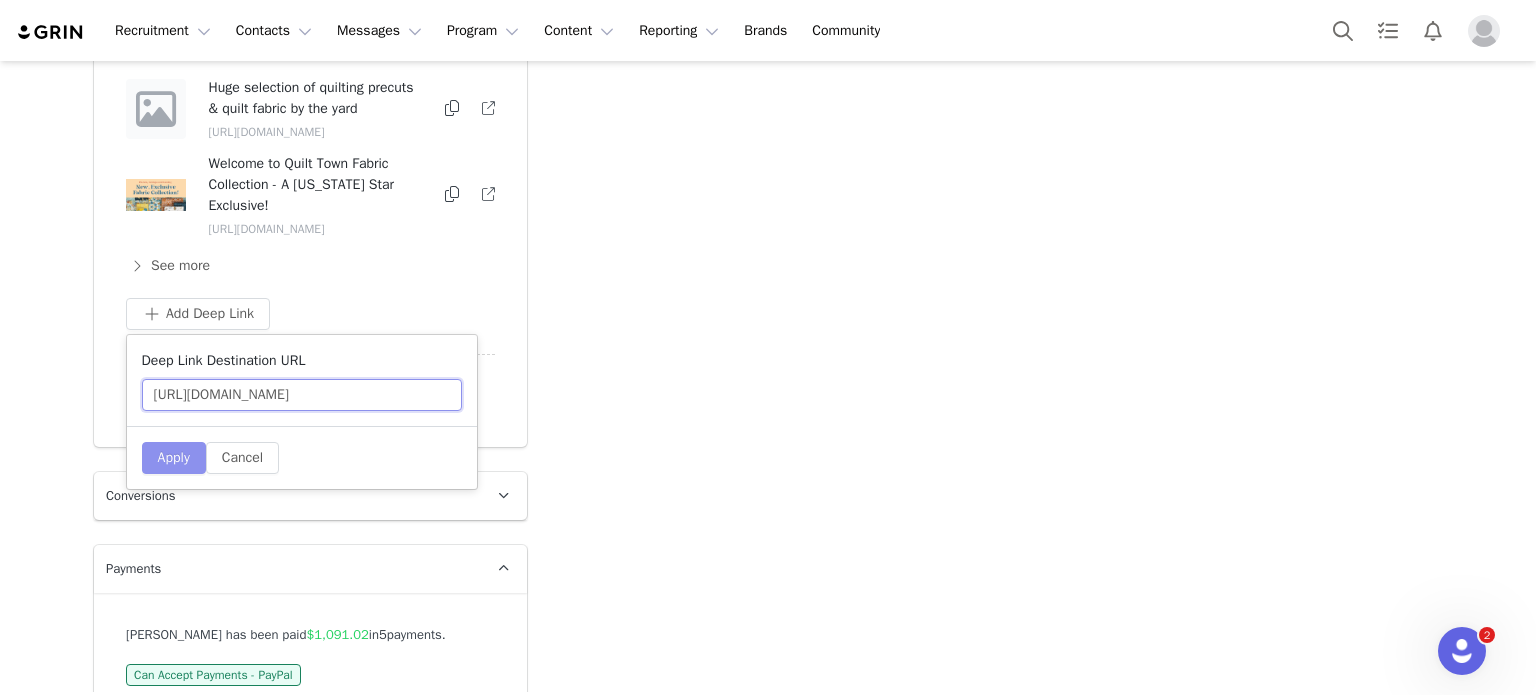 scroll, scrollTop: 0, scrollLeft: 241, axis: horizontal 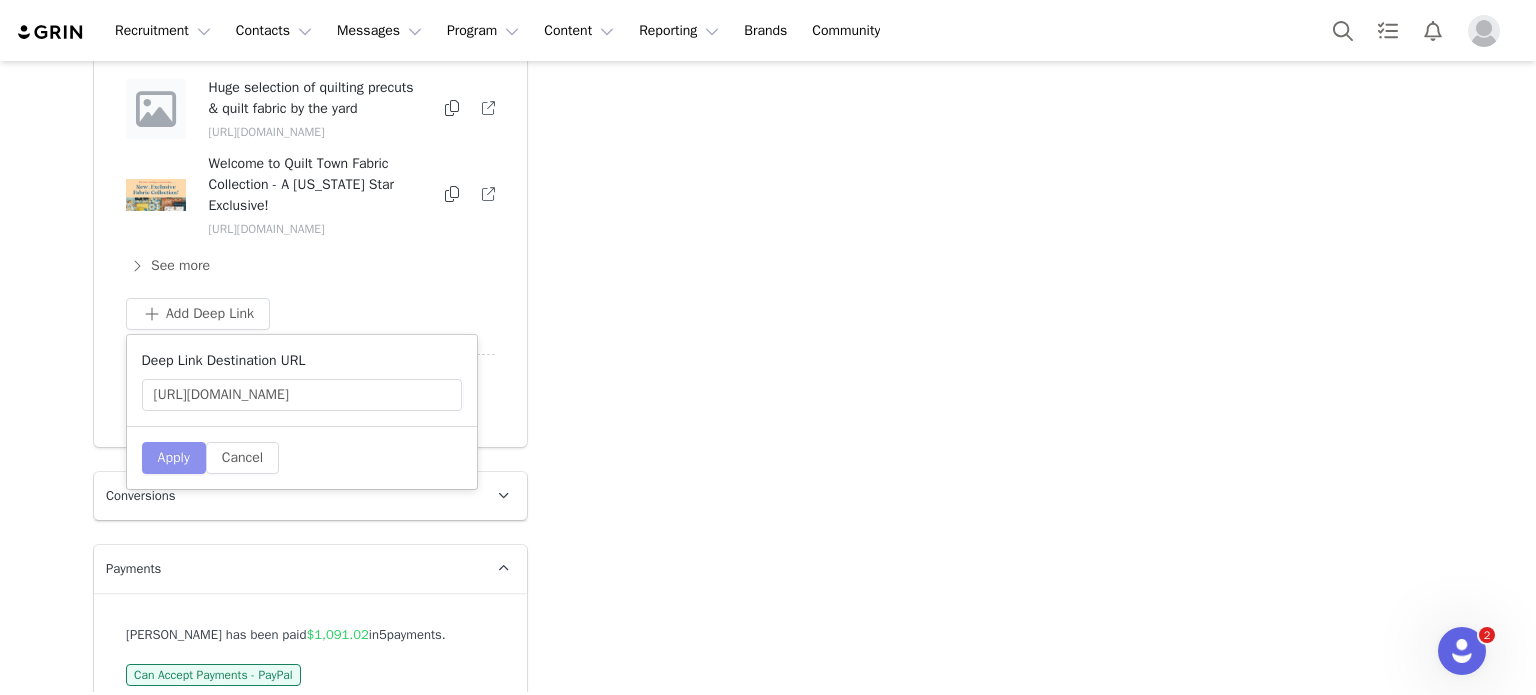 click on "Apply" at bounding box center (174, 458) 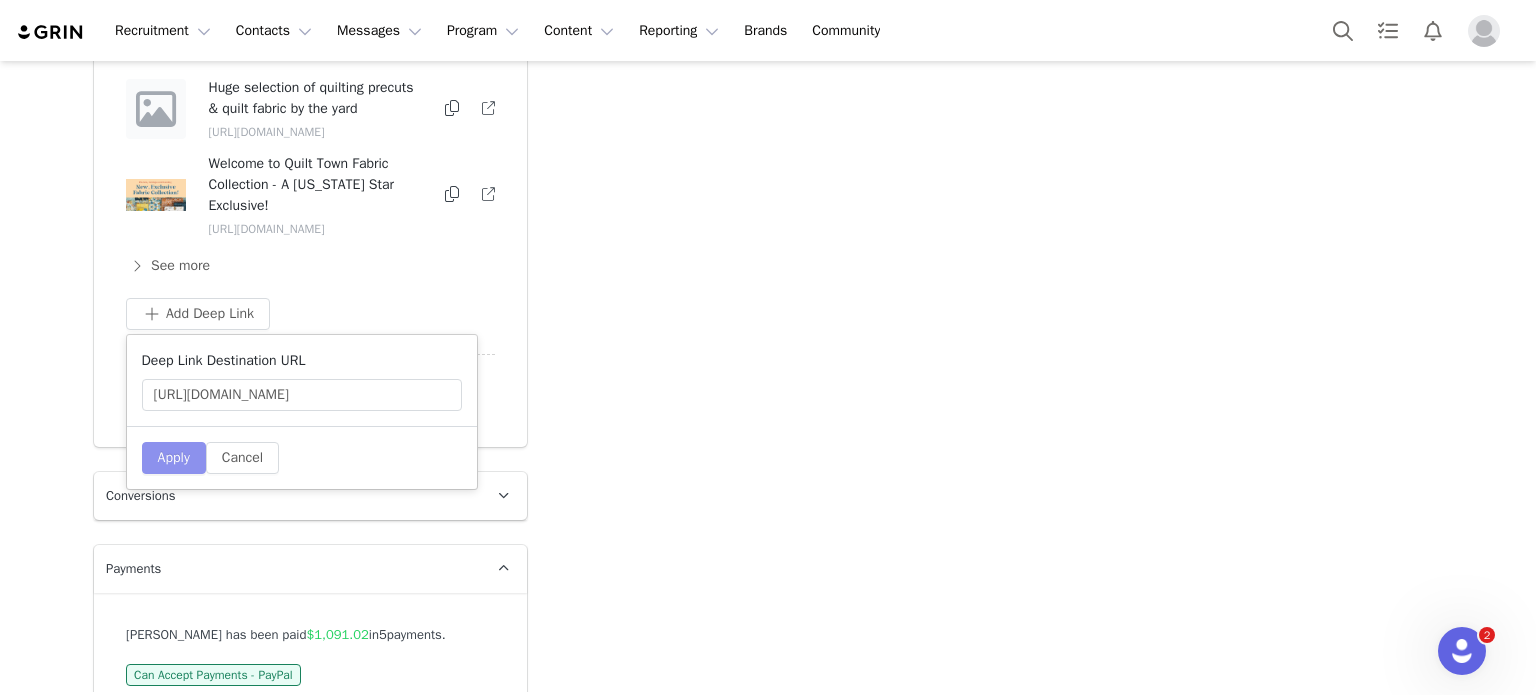 type 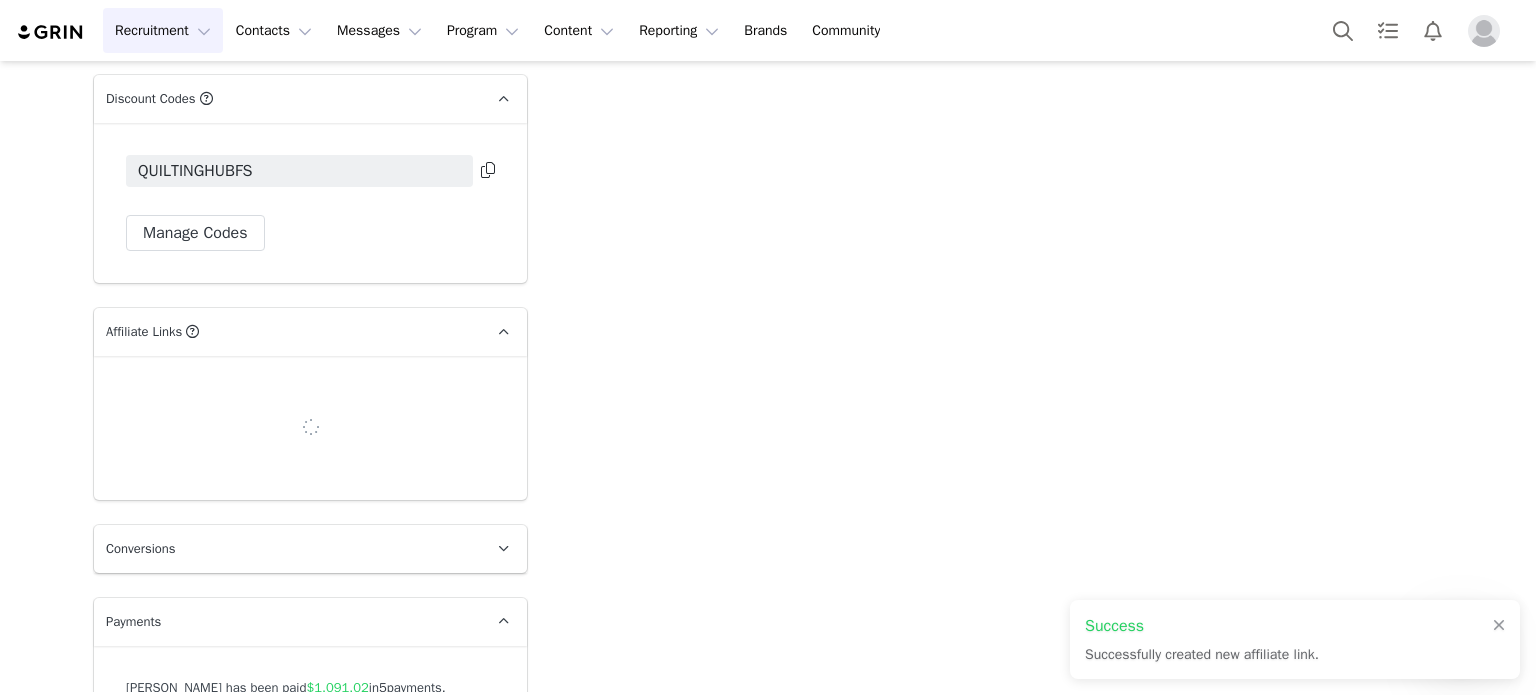 scroll, scrollTop: 7036, scrollLeft: 0, axis: vertical 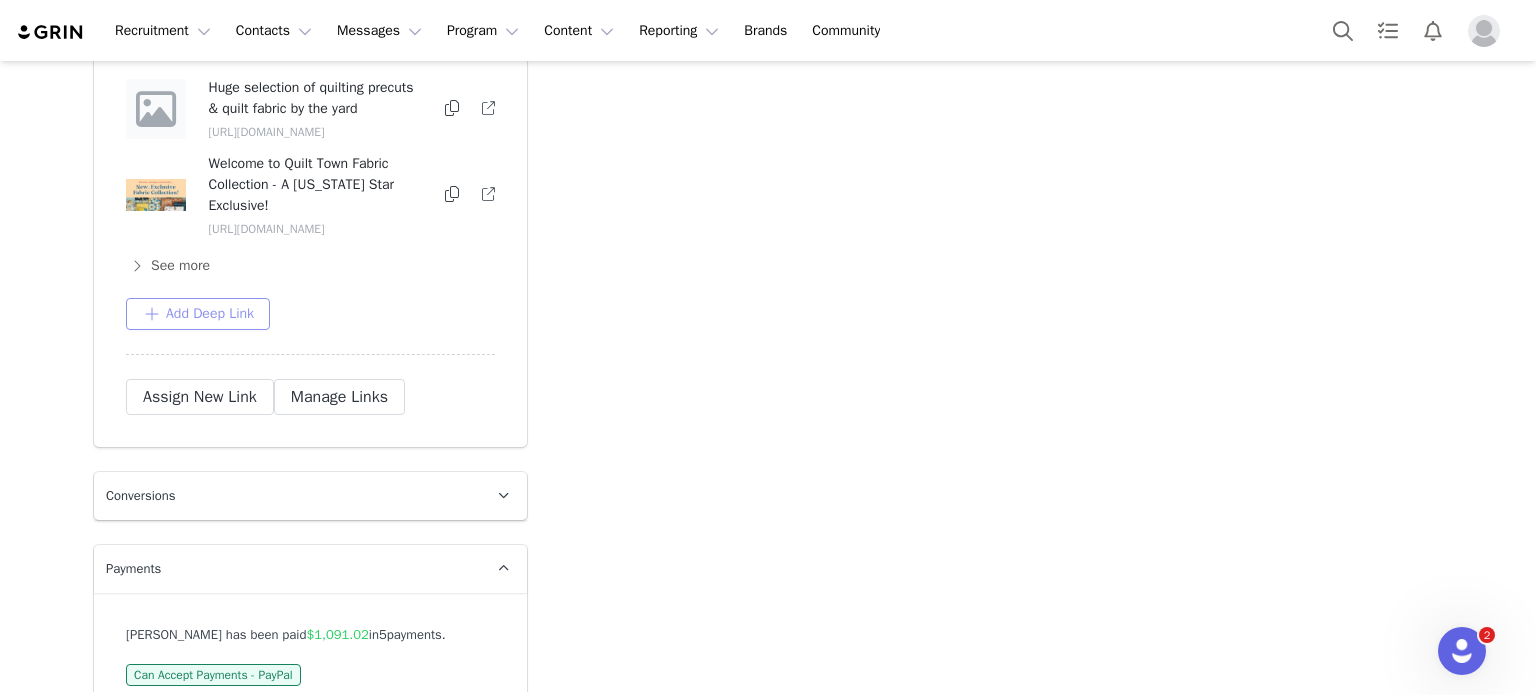 click on "Add Deep Link" at bounding box center [198, 314] 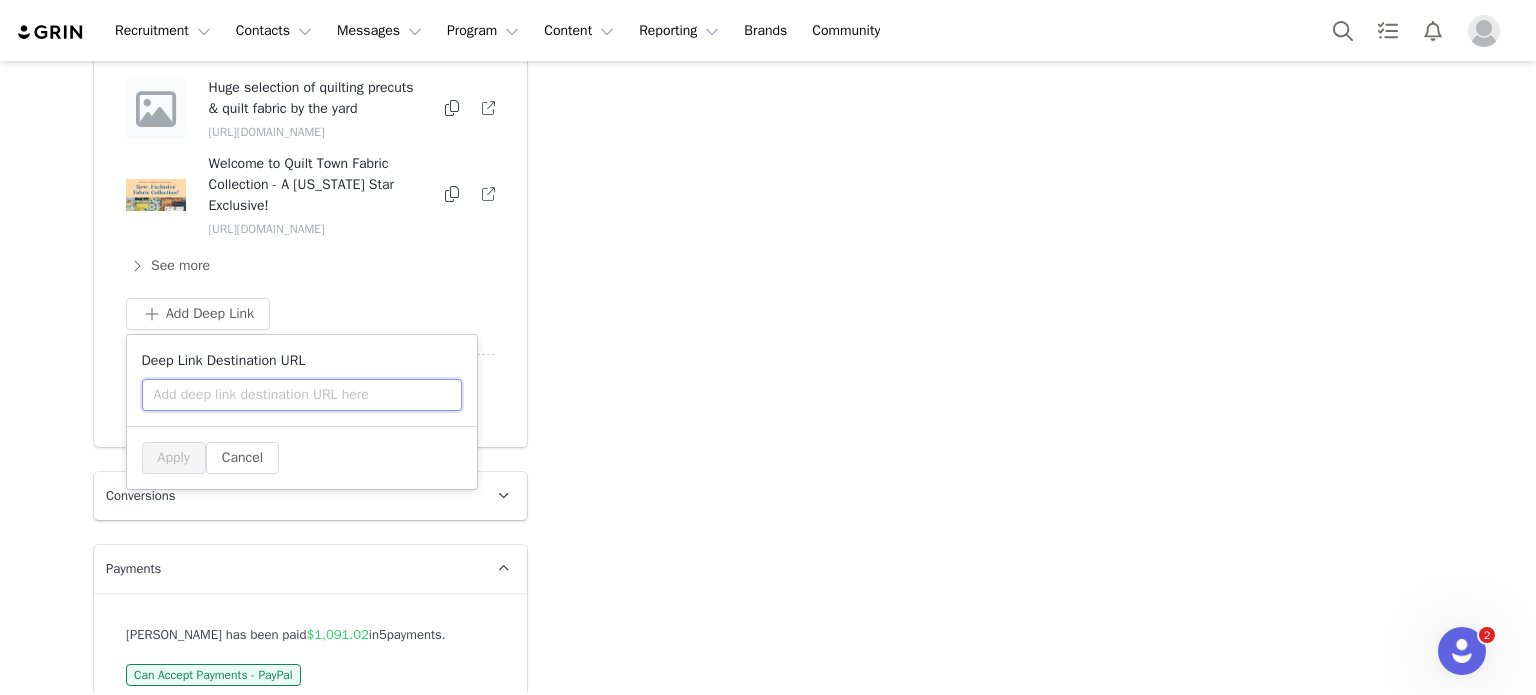 click at bounding box center (302, 395) 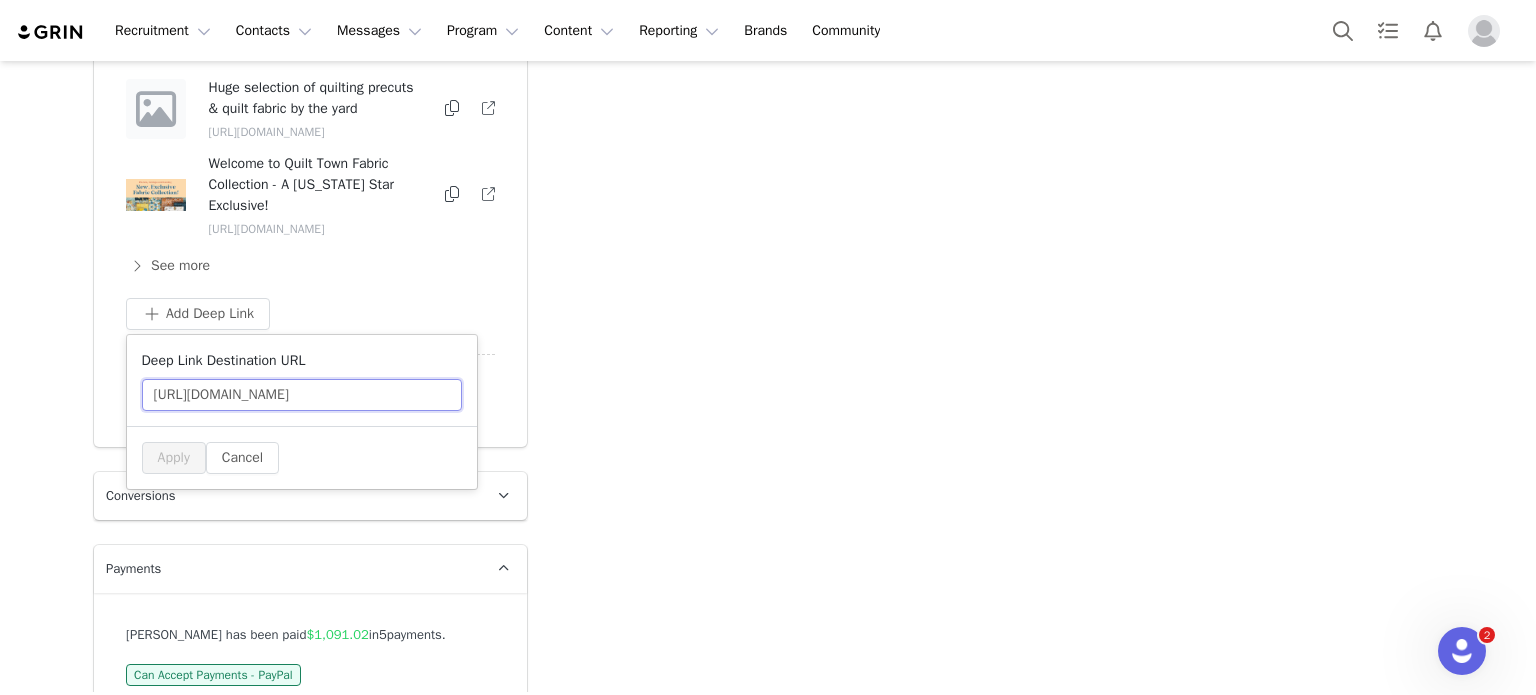 scroll, scrollTop: 0, scrollLeft: 308, axis: horizontal 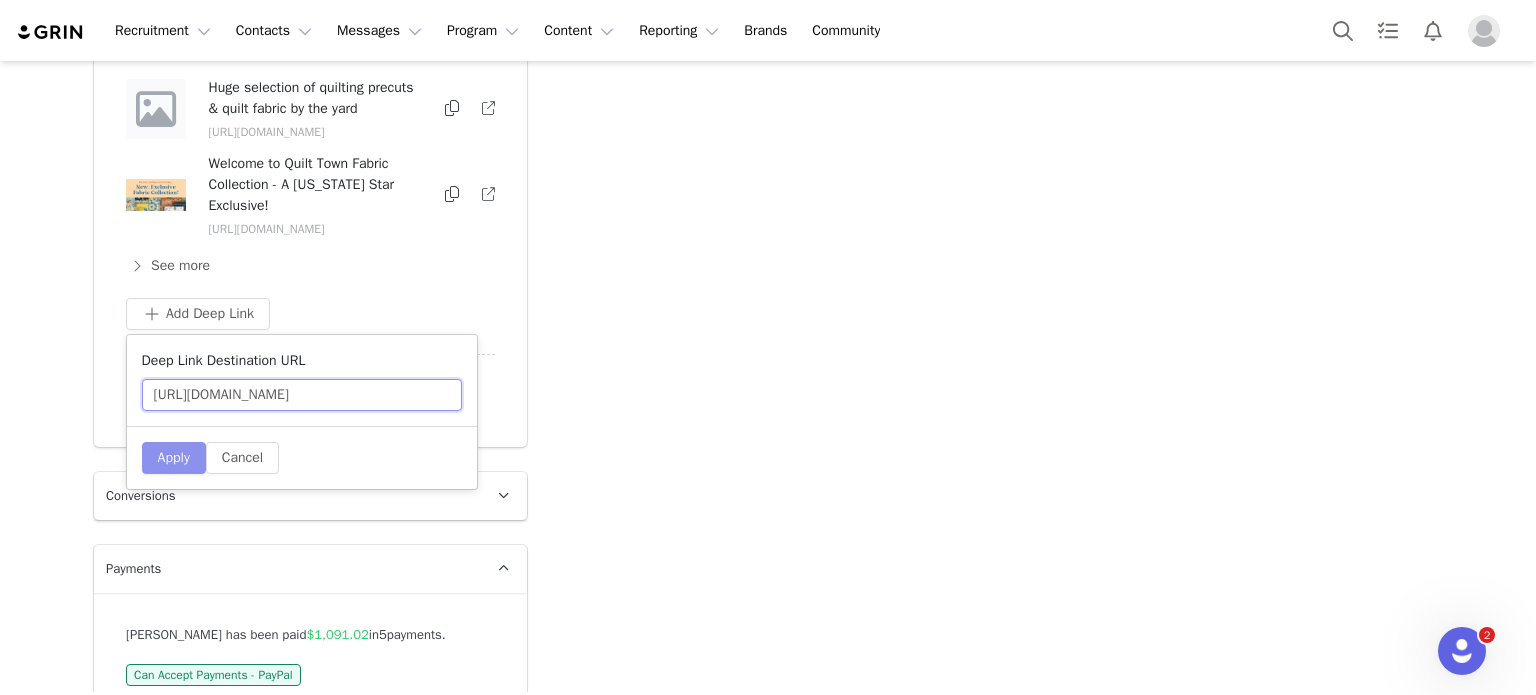 type on "https://www.missouriquiltco.com/products/hey-boo-fat-quarter-bundle?variant=40376381276195" 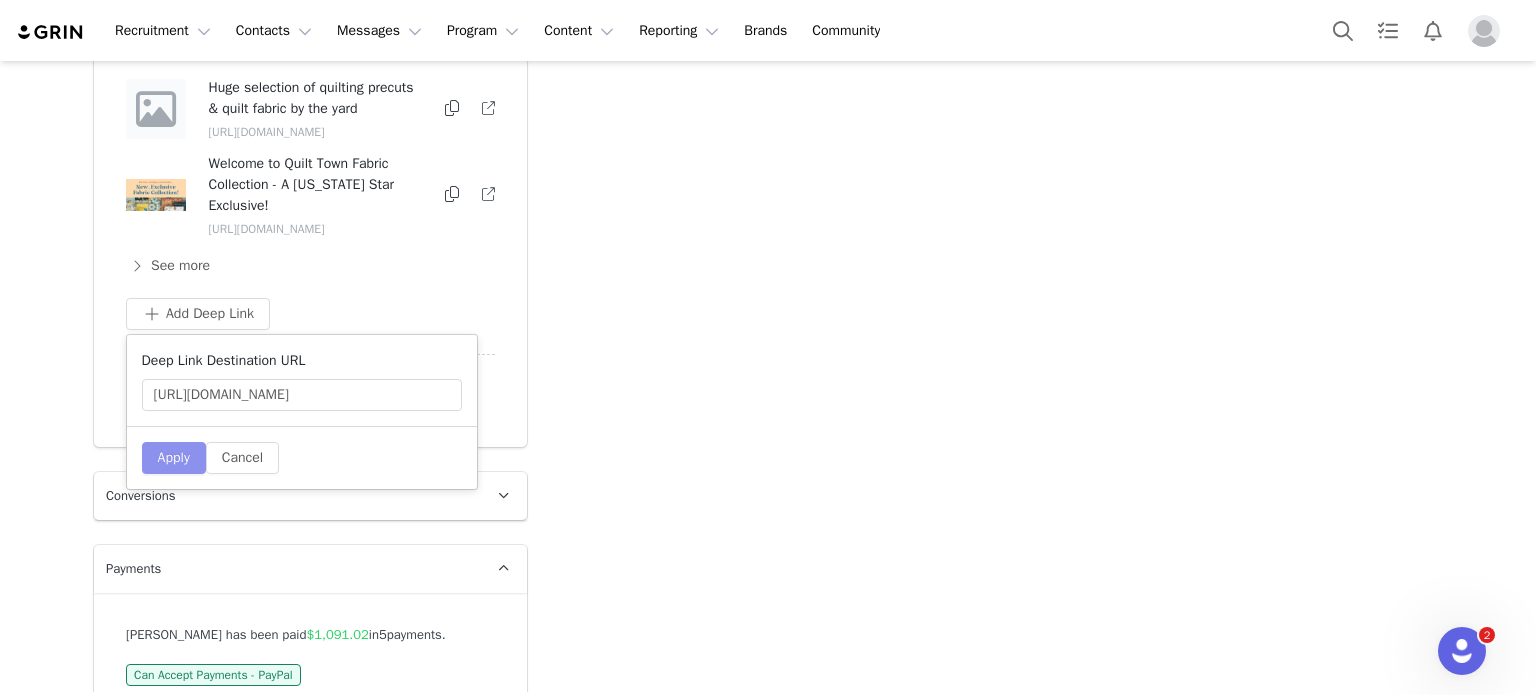 click on "Apply" at bounding box center (174, 458) 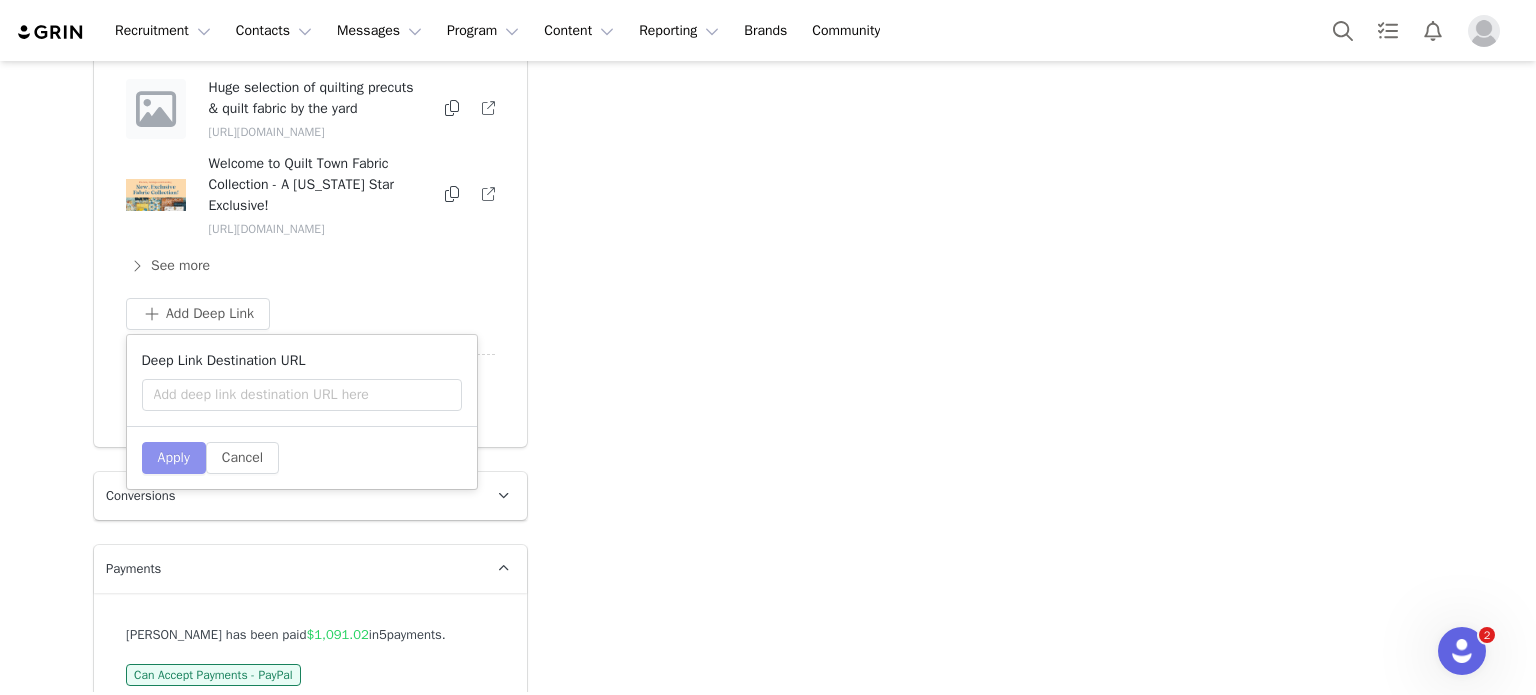 scroll, scrollTop: 0, scrollLeft: 0, axis: both 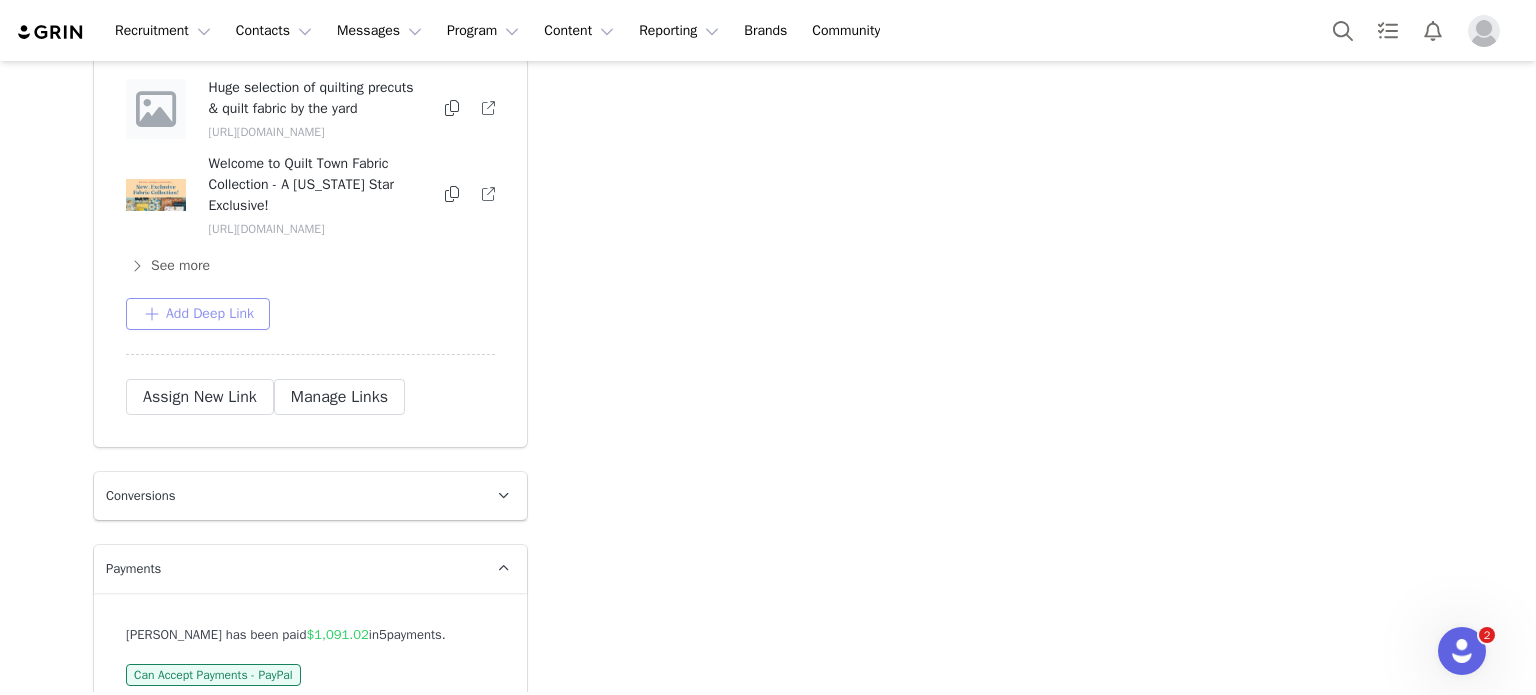click on "Add Deep Link" at bounding box center (198, 314) 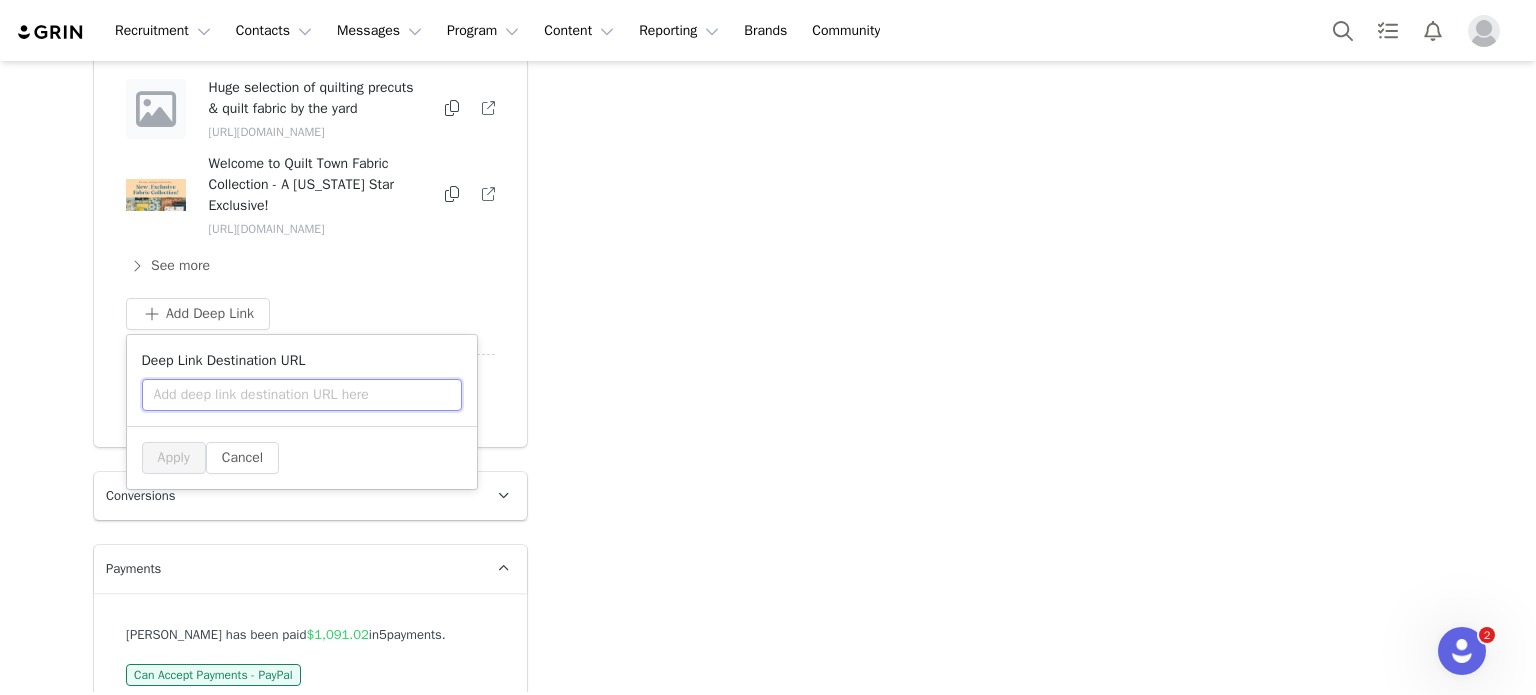 click at bounding box center (302, 395) 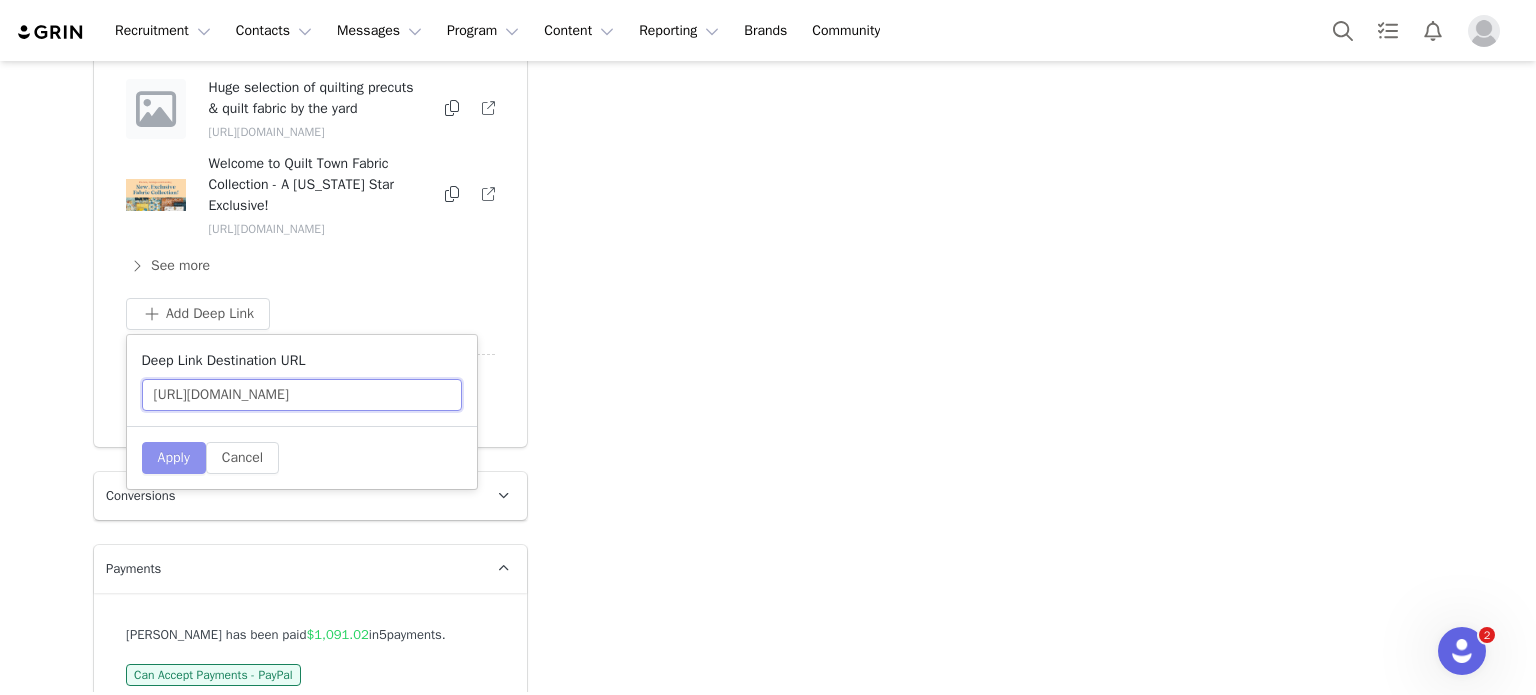 scroll, scrollTop: 0, scrollLeft: 256, axis: horizontal 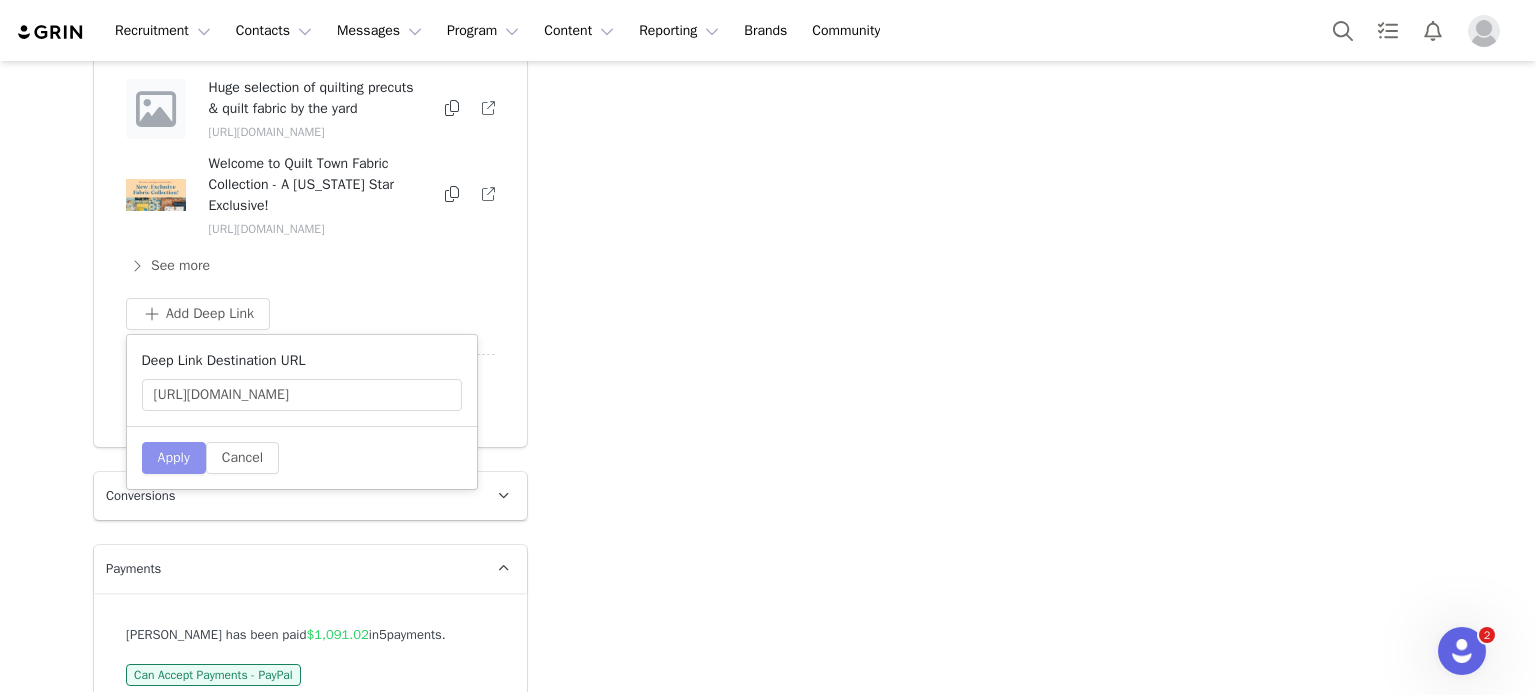 click on "Apply" at bounding box center (174, 458) 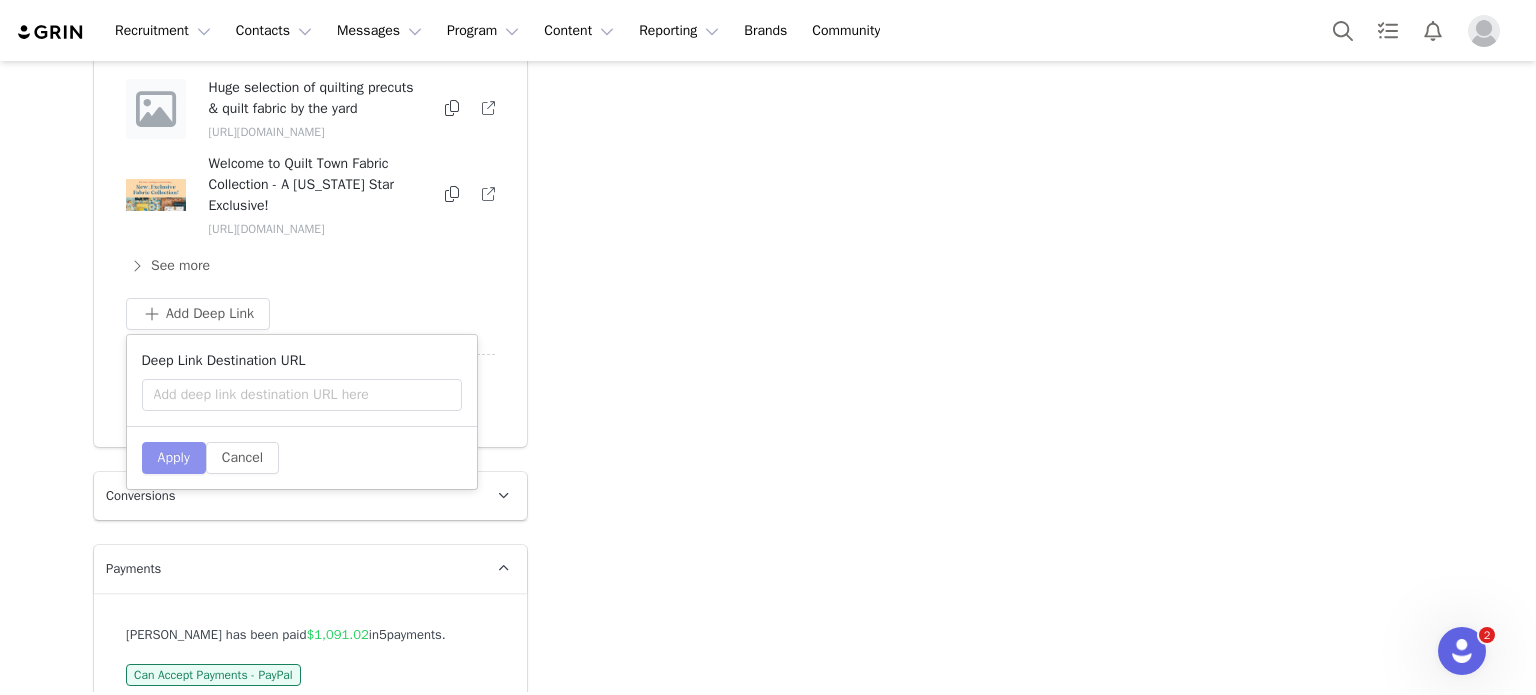 scroll, scrollTop: 0, scrollLeft: 0, axis: both 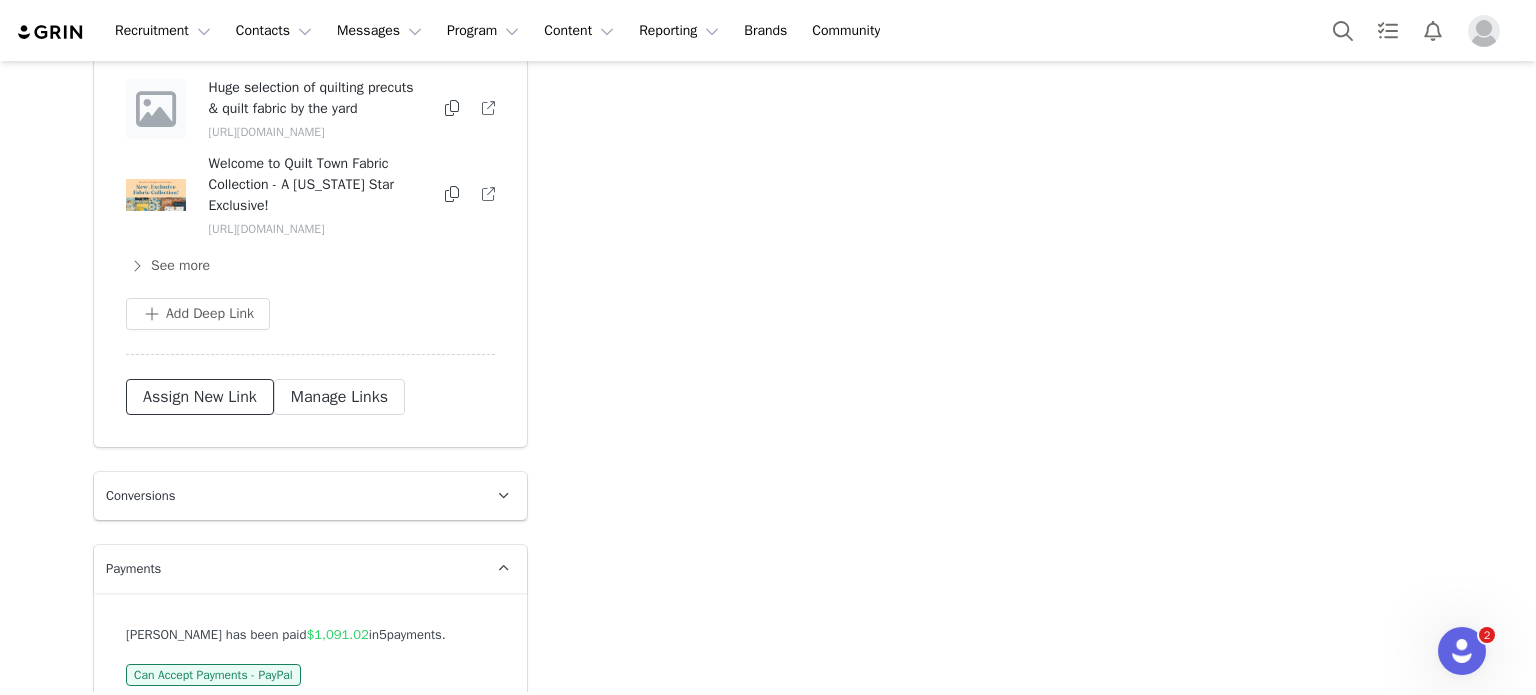 click on "Assign New Link" at bounding box center (200, 397) 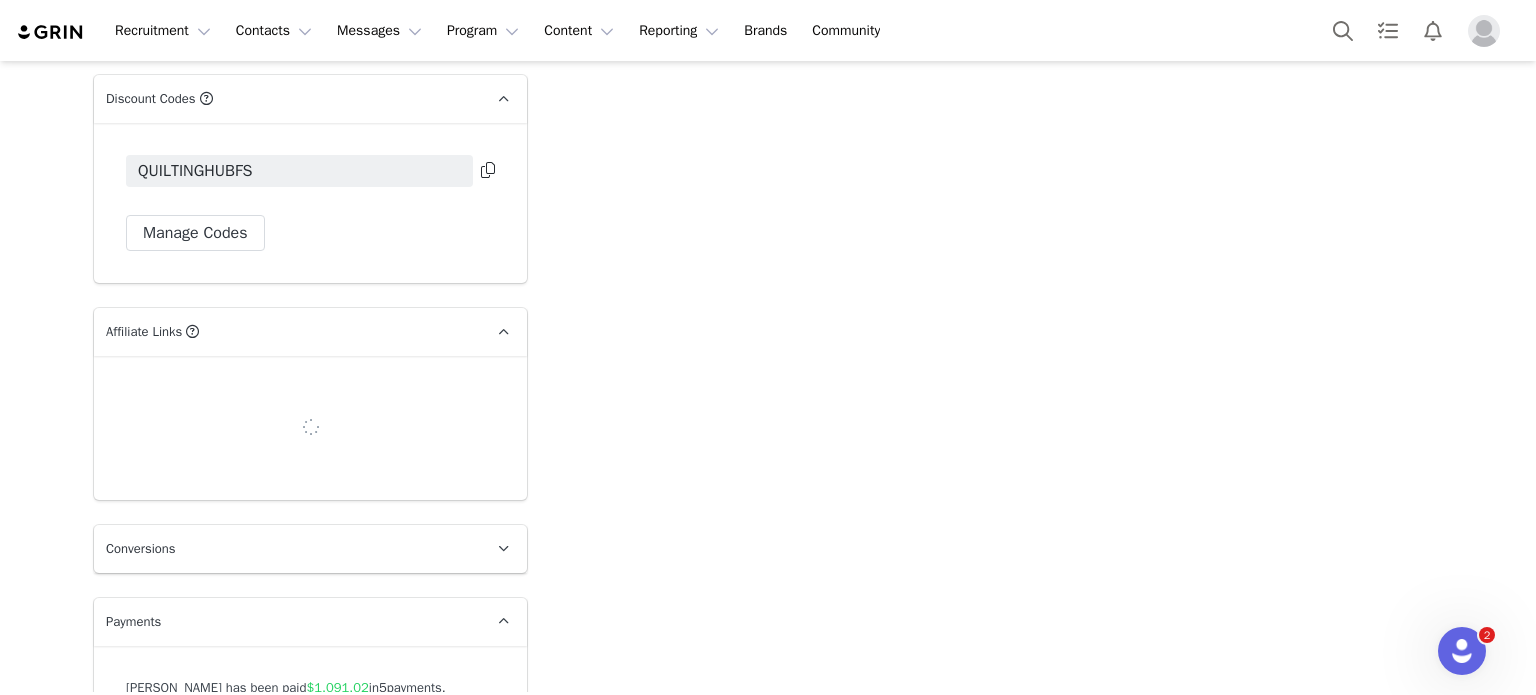 scroll, scrollTop: 6595, scrollLeft: 0, axis: vertical 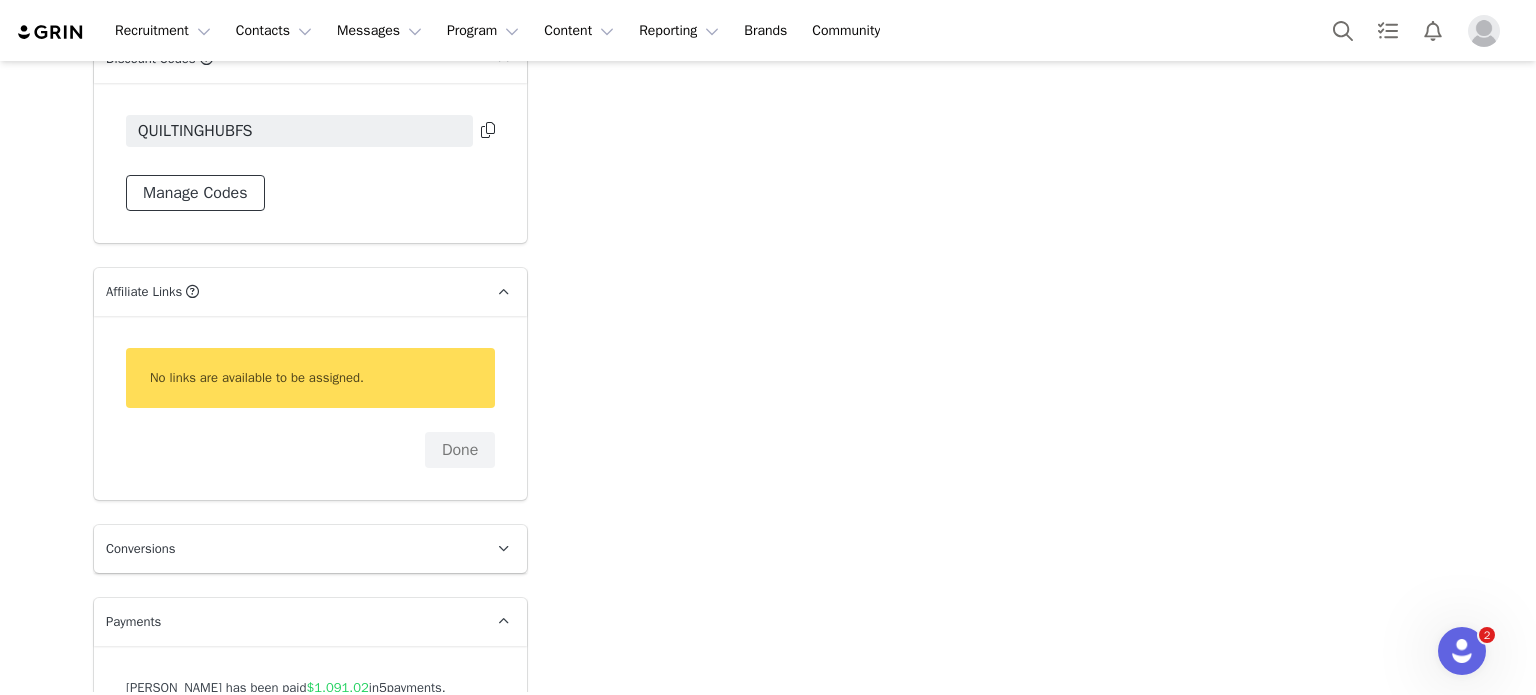 click on "Manage Codes" at bounding box center [195, 193] 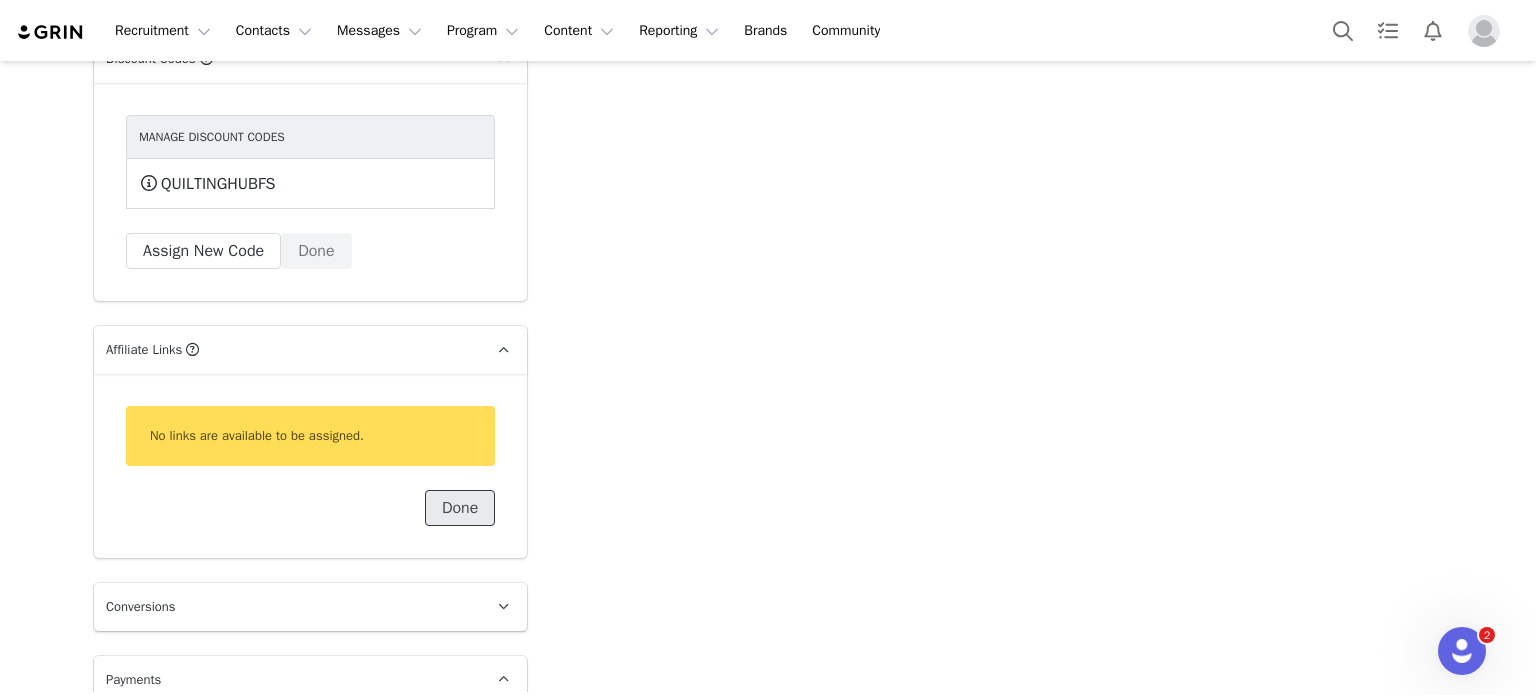 click on "Done" at bounding box center (460, 508) 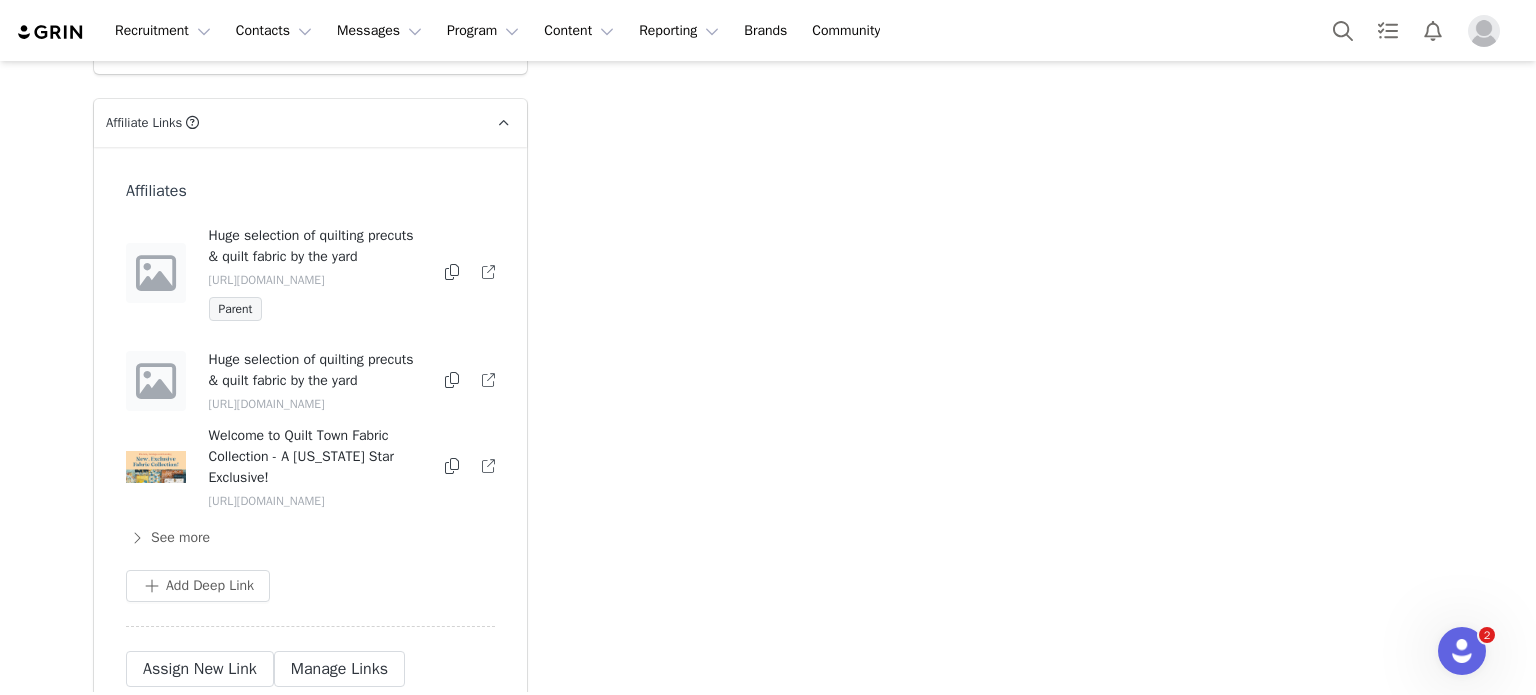 scroll, scrollTop: 7092, scrollLeft: 0, axis: vertical 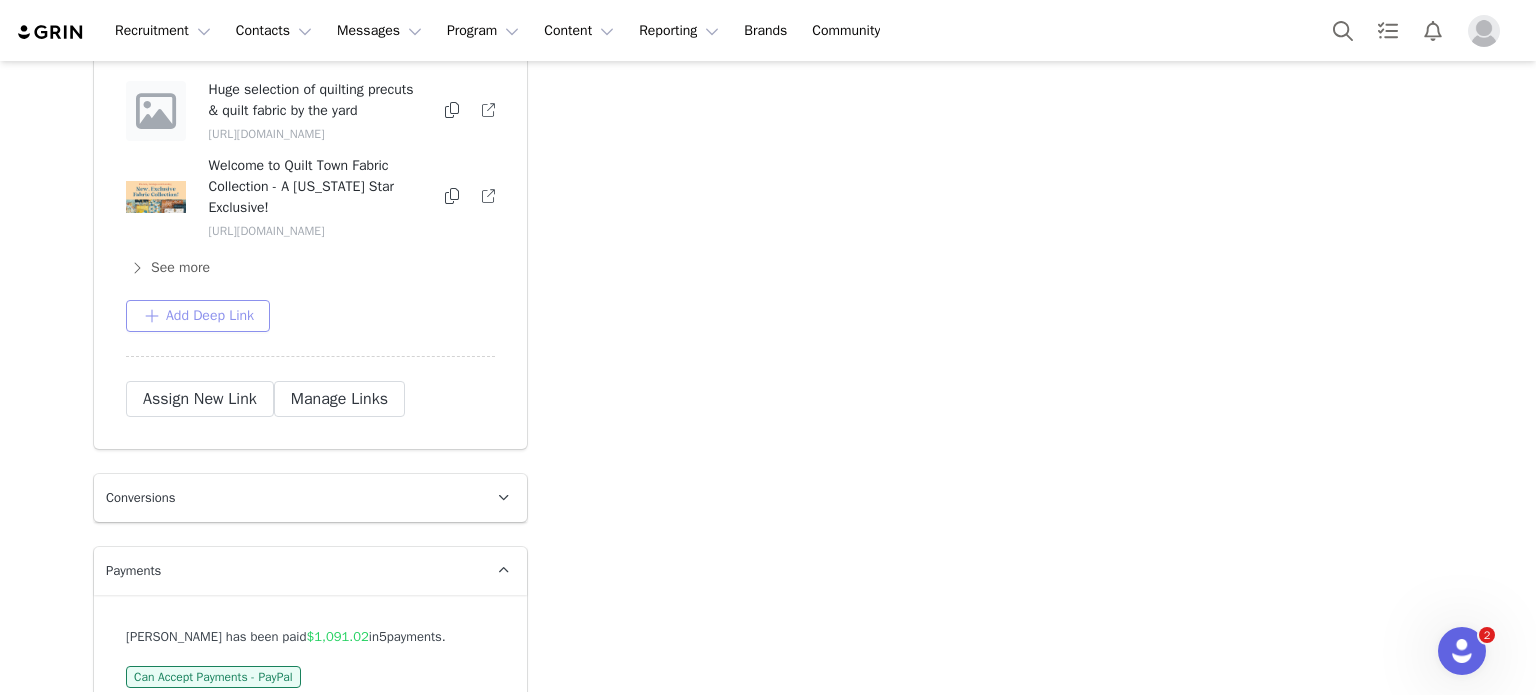 click on "Add Deep Link" at bounding box center [198, 316] 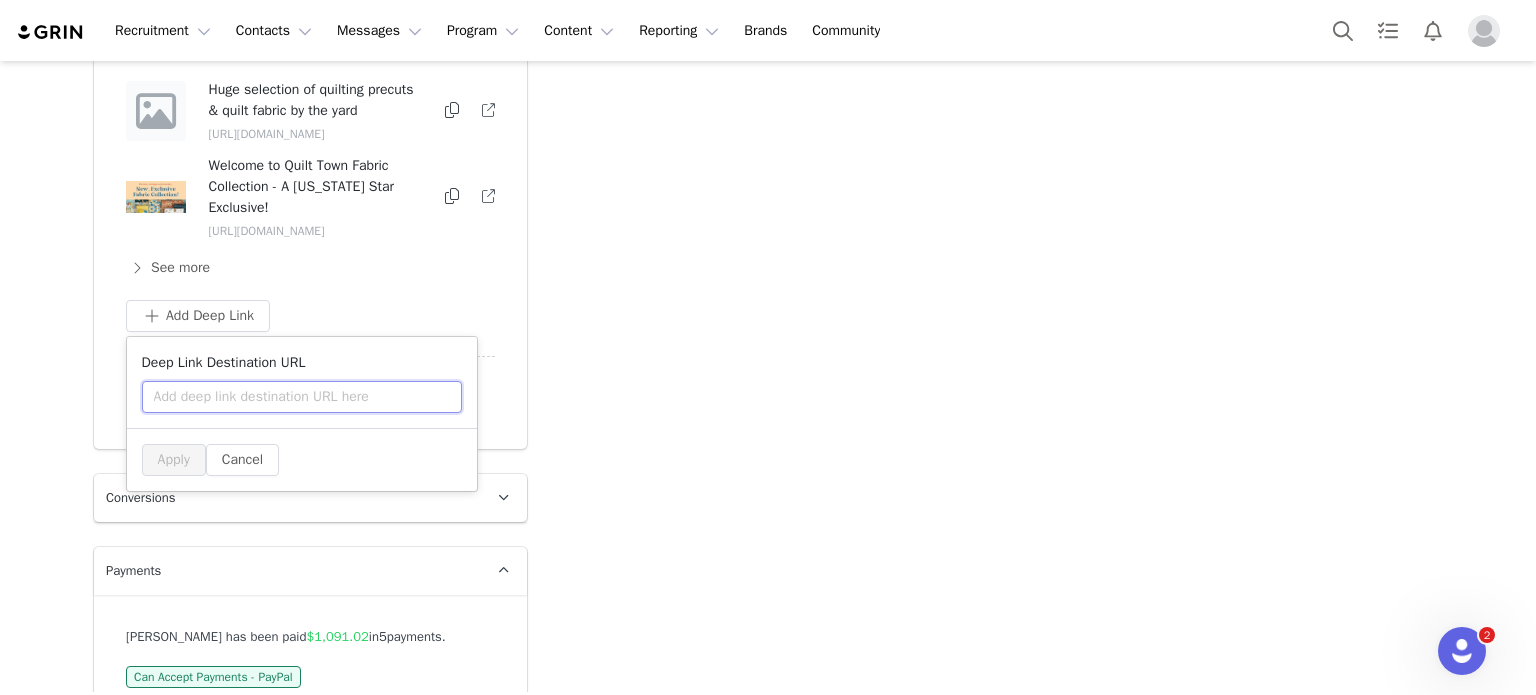 click at bounding box center (302, 397) 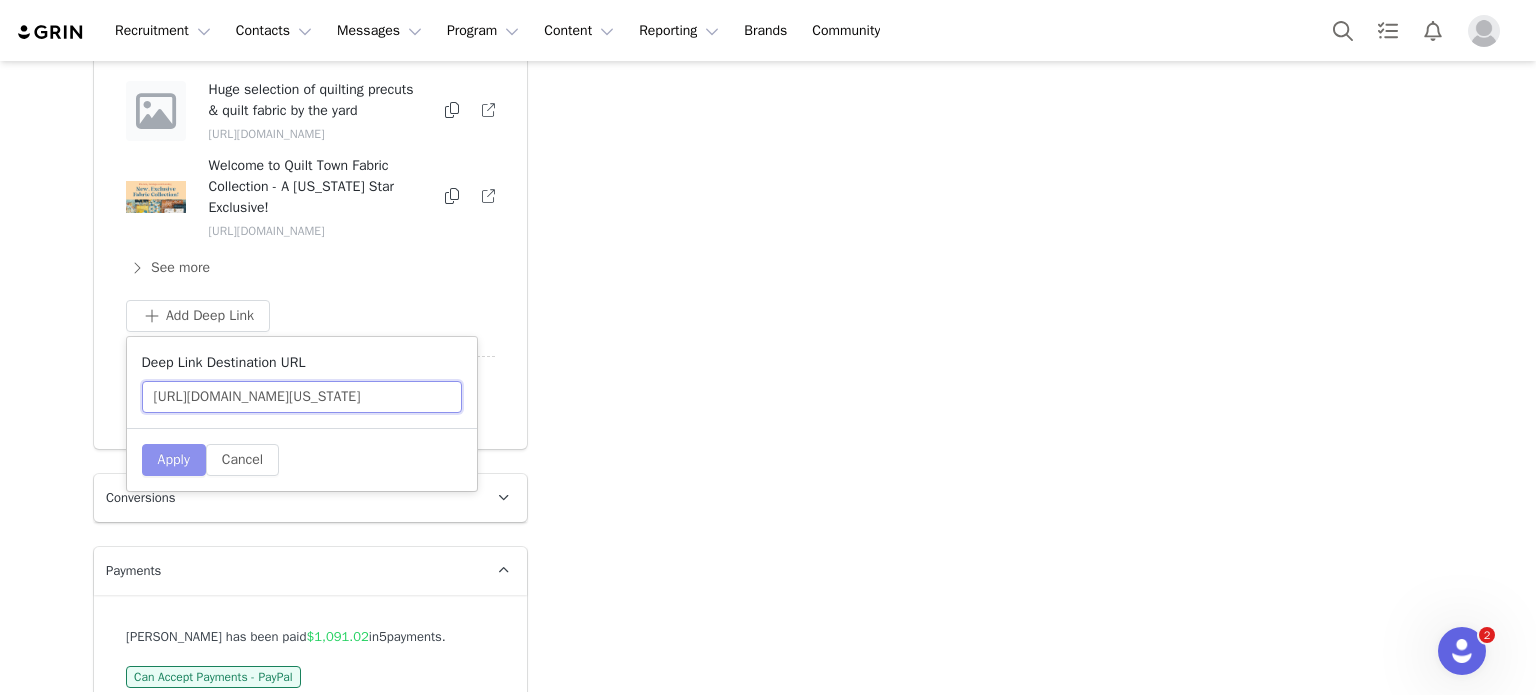 scroll, scrollTop: 0, scrollLeft: 548, axis: horizontal 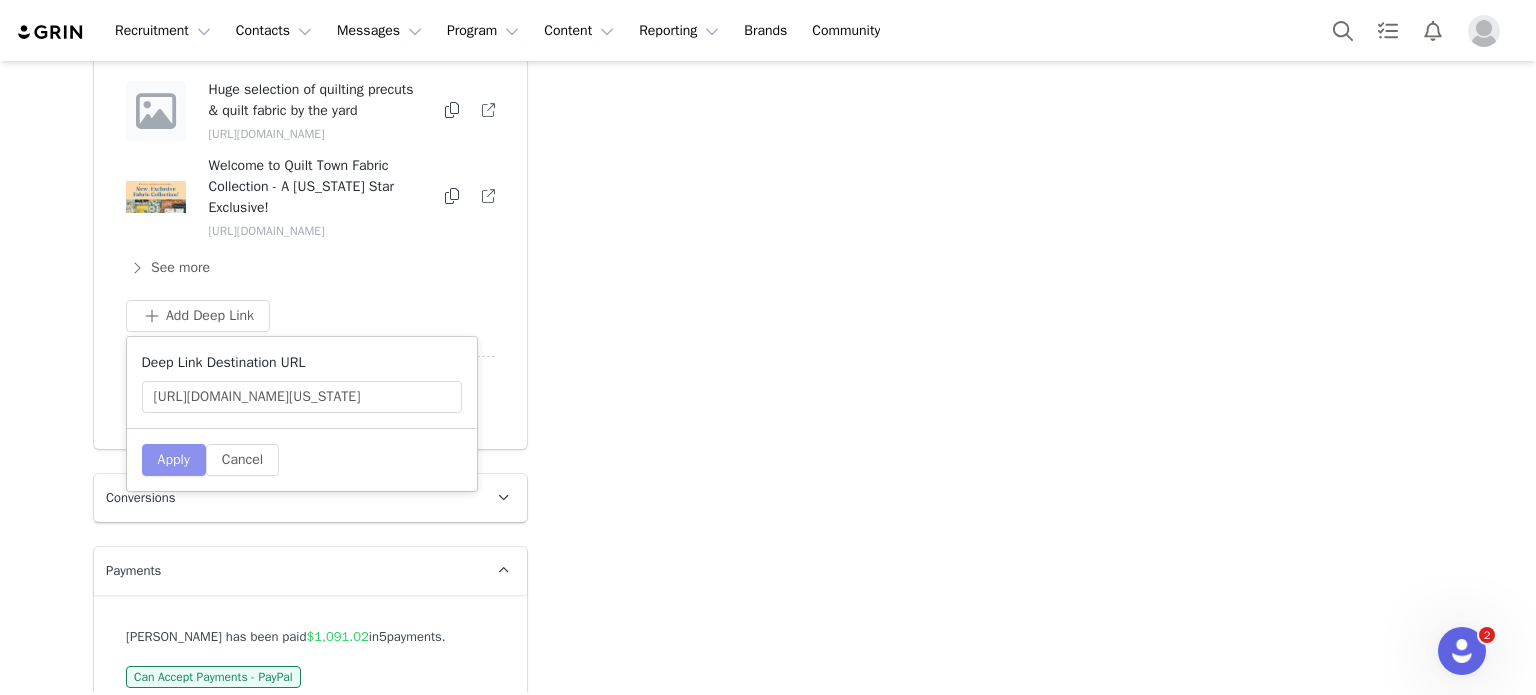 click on "Apply" at bounding box center (174, 460) 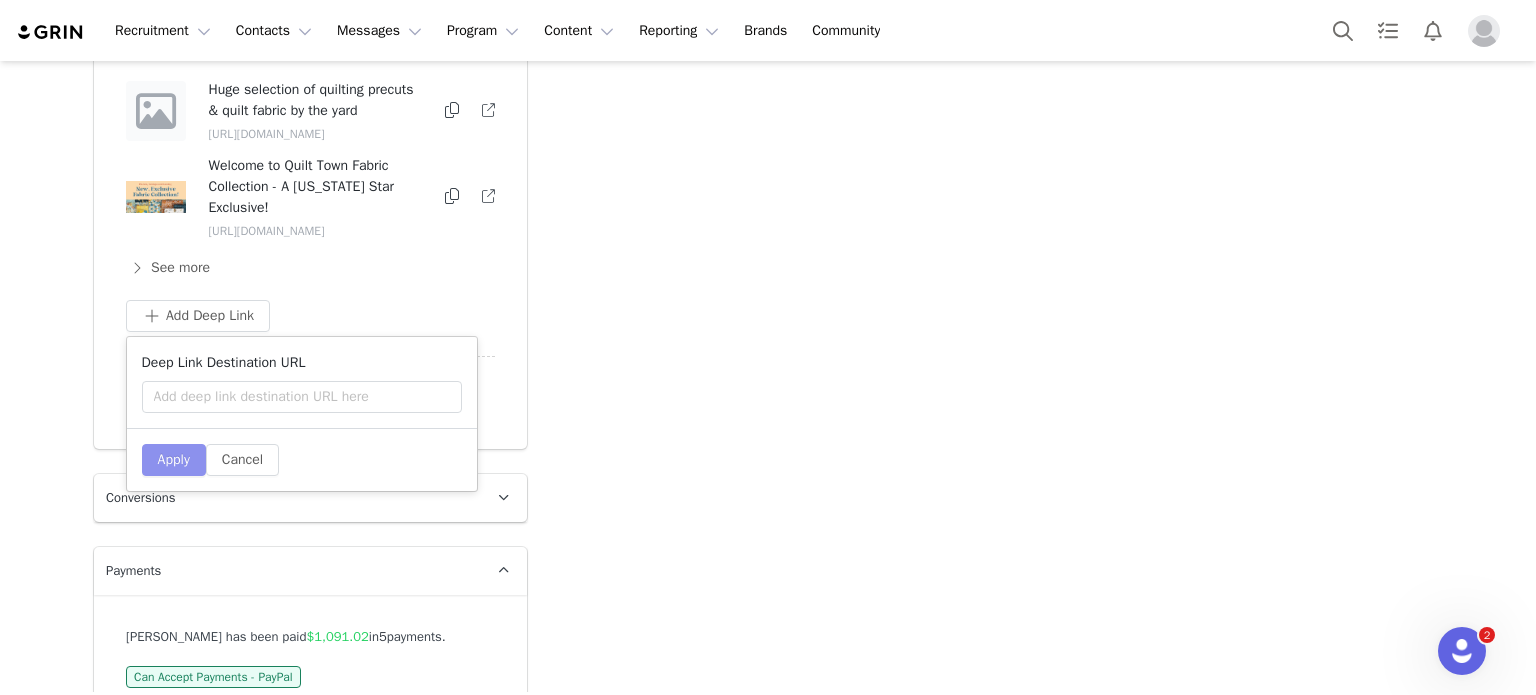 scroll, scrollTop: 0, scrollLeft: 0, axis: both 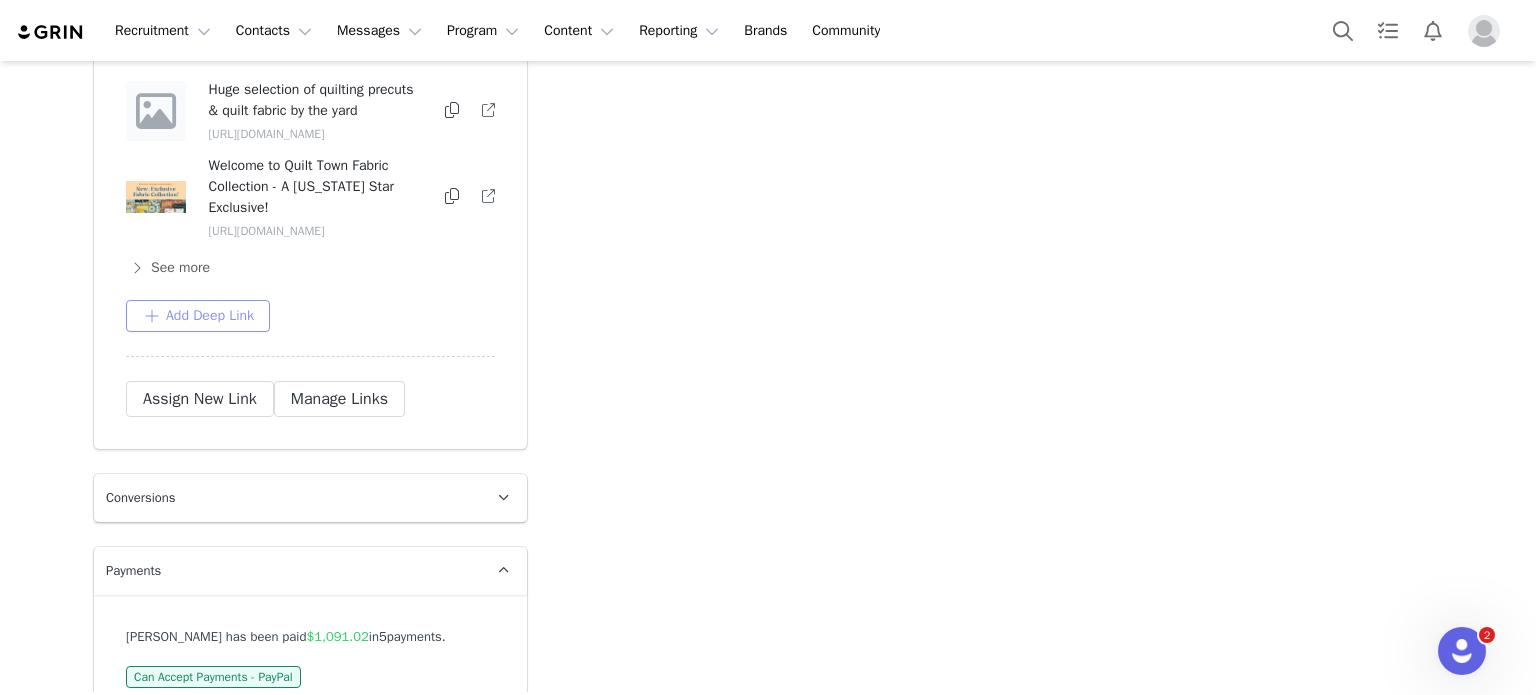 click on "Add Deep Link" at bounding box center (198, 316) 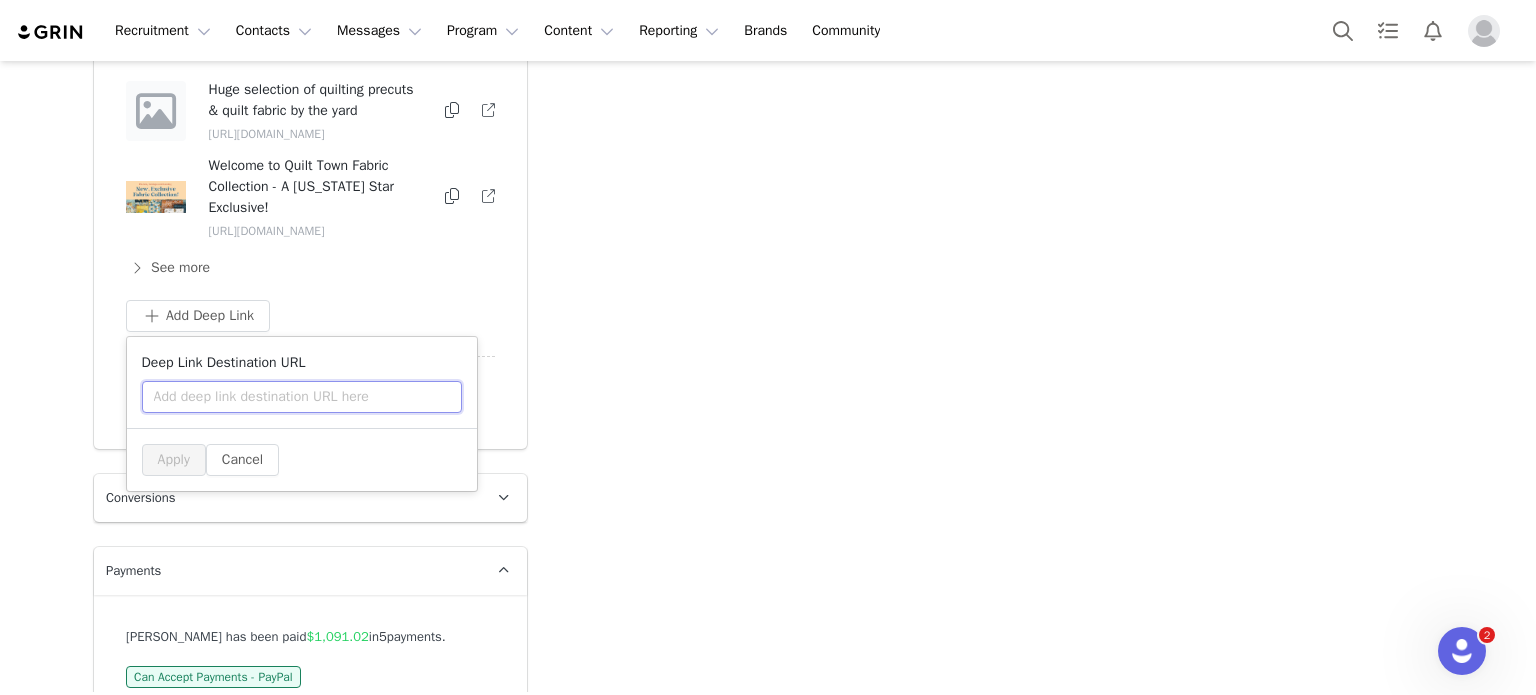 click at bounding box center (302, 397) 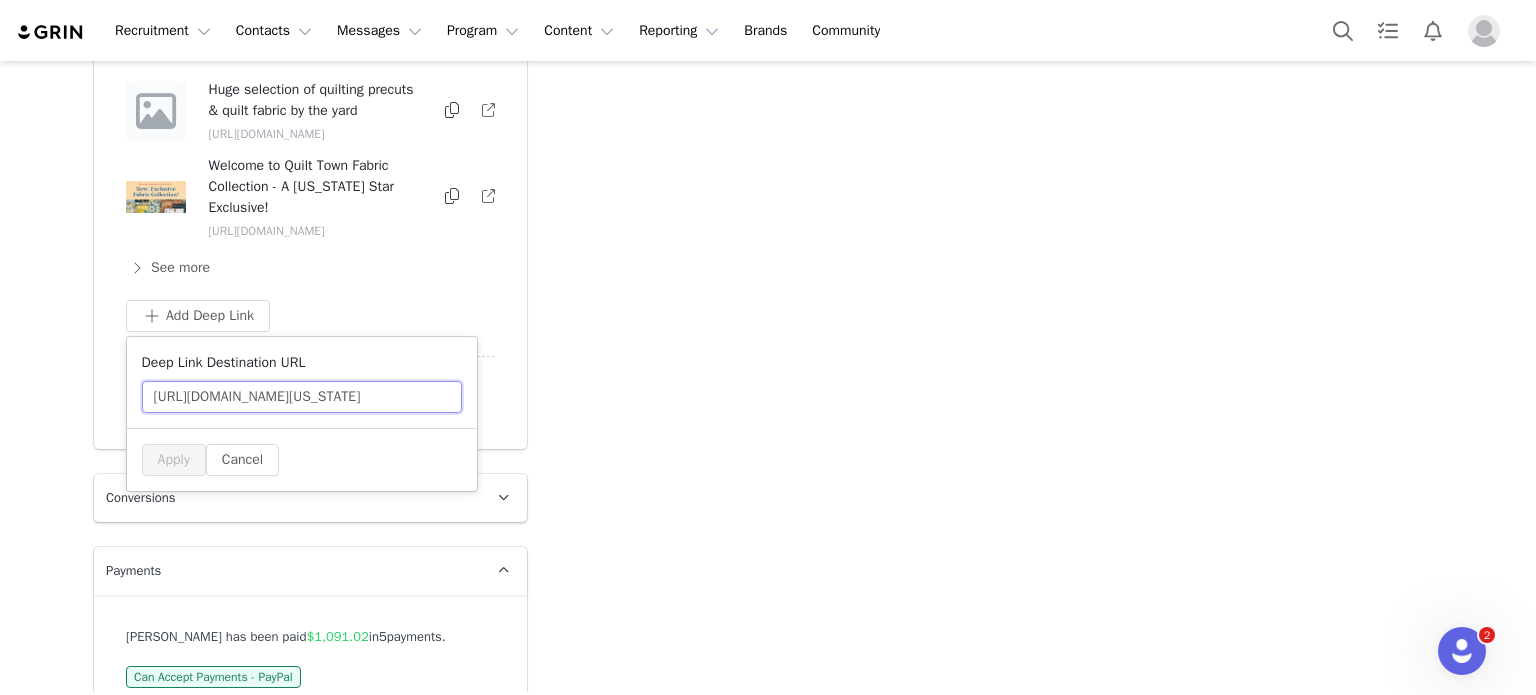 scroll, scrollTop: 0, scrollLeft: 437, axis: horizontal 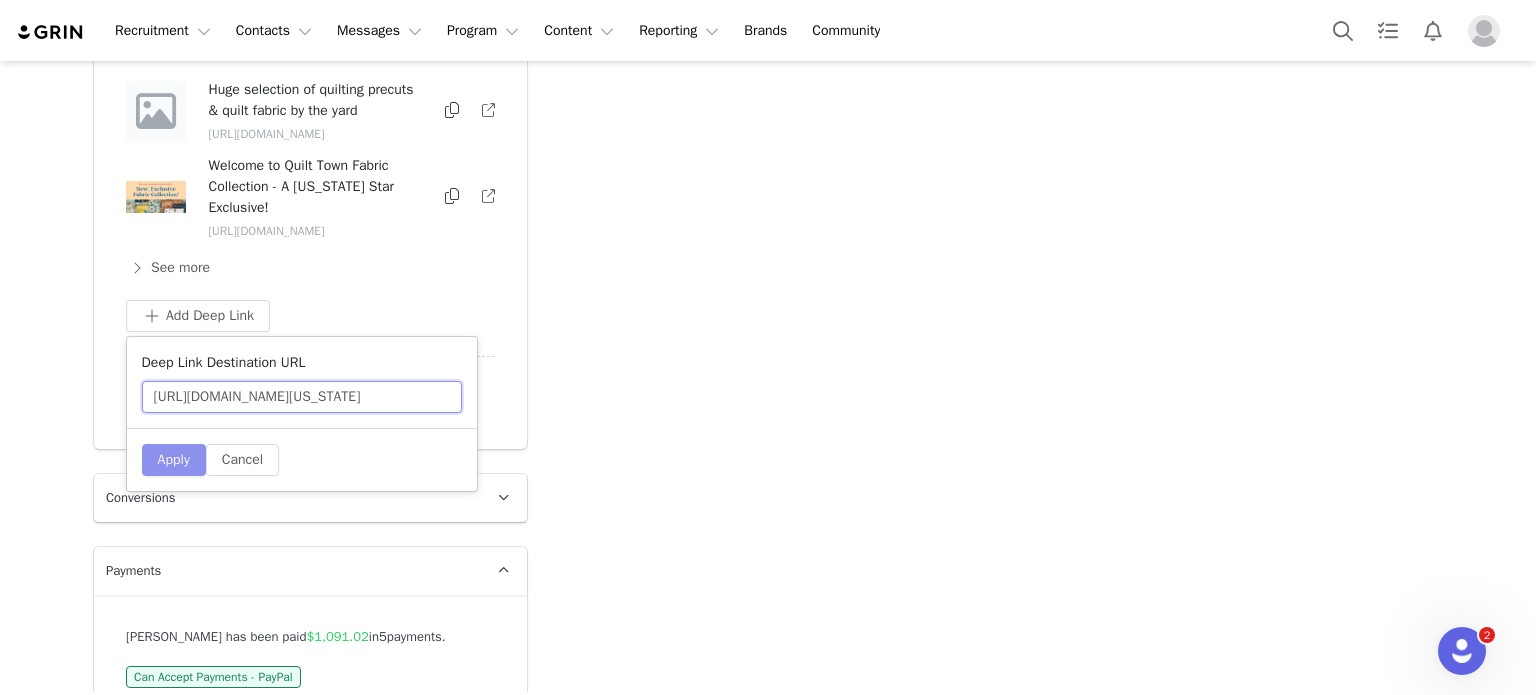 type on "https://www.missouriquiltco.com/products/churn-dash-dance-quilt-pattern-by-missouri-star?variant=40762405355555" 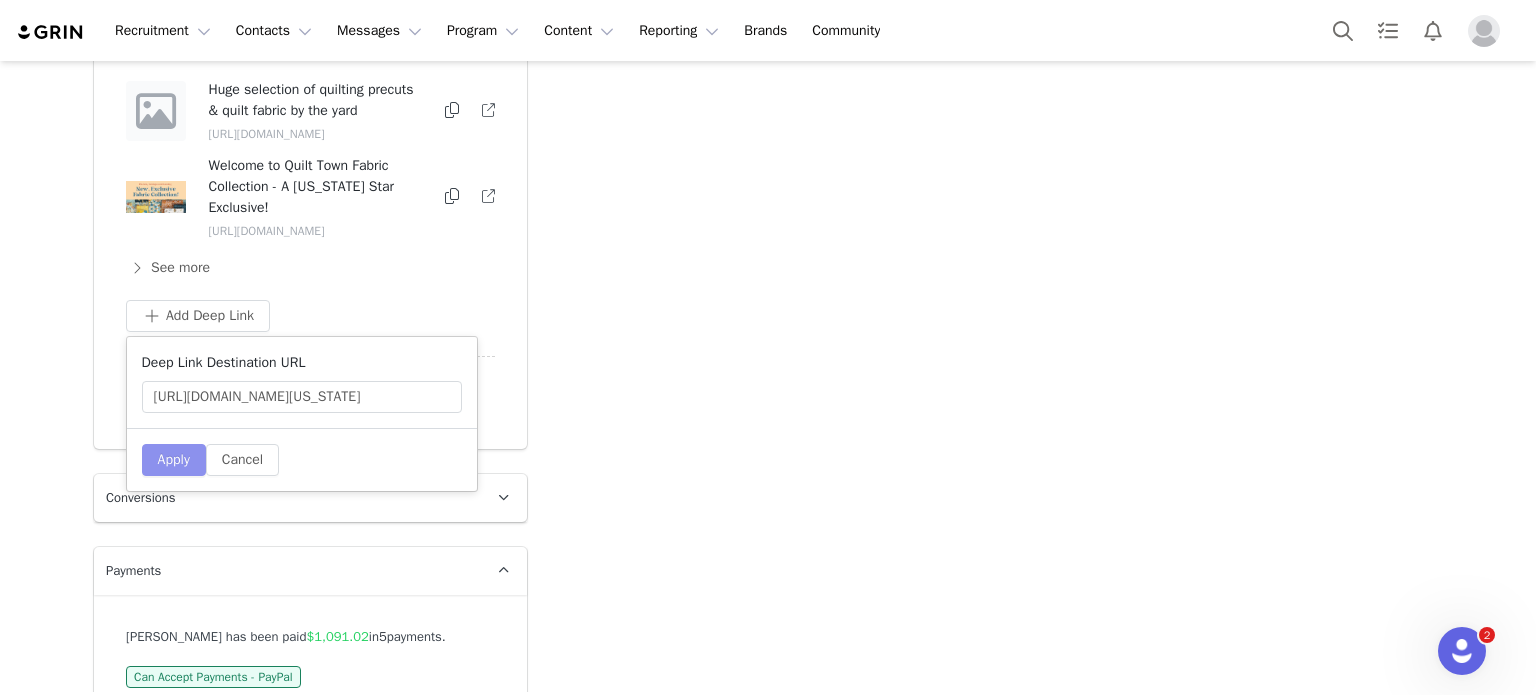 click on "Apply" at bounding box center (174, 460) 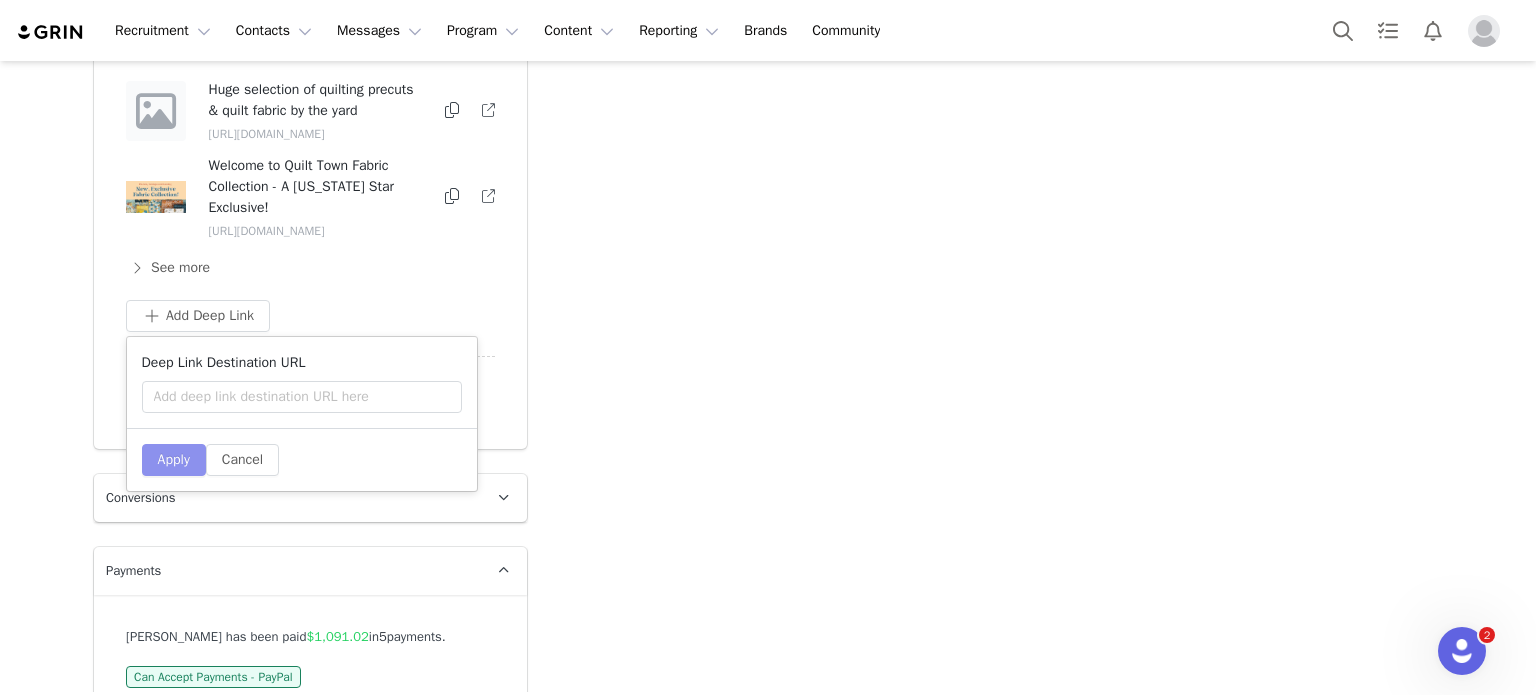 scroll, scrollTop: 0, scrollLeft: 0, axis: both 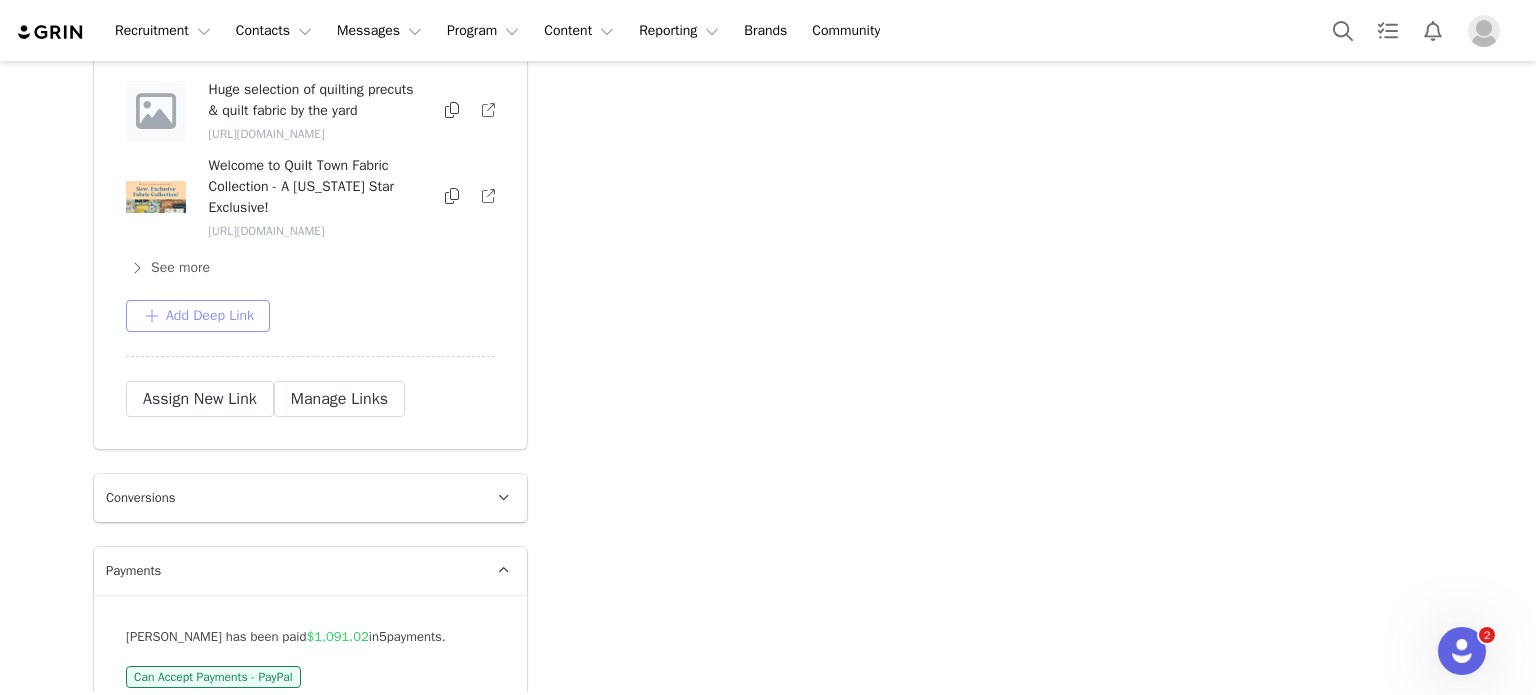 click on "Add Deep Link" at bounding box center (198, 316) 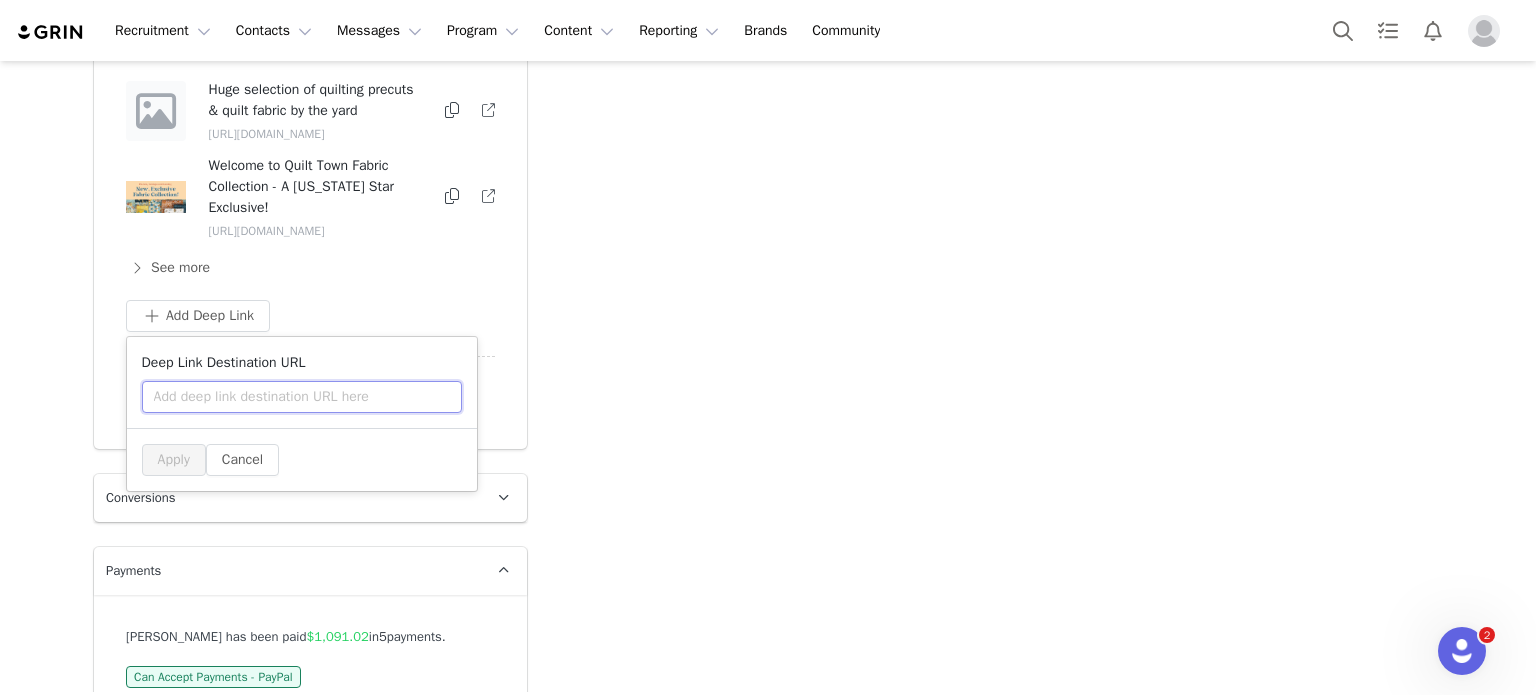 click at bounding box center (302, 397) 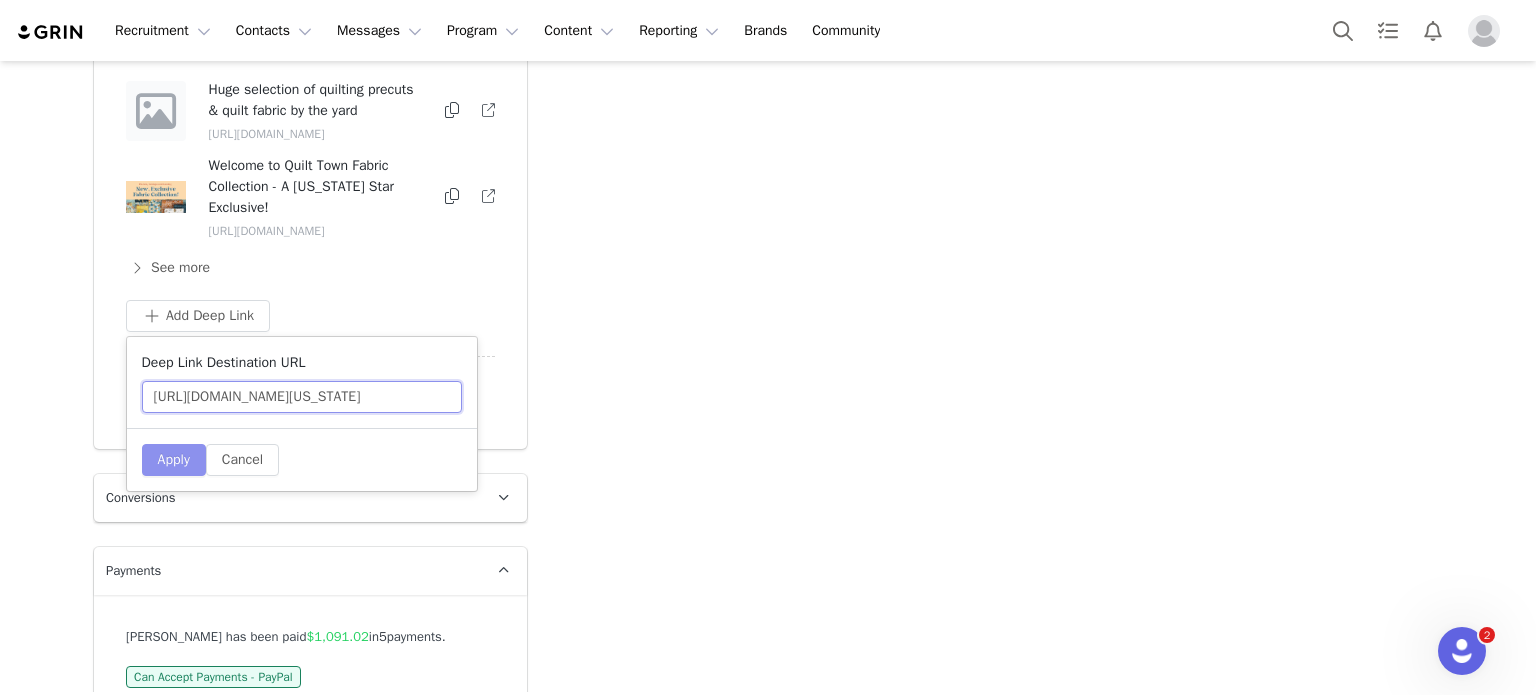 scroll, scrollTop: 0, scrollLeft: 468, axis: horizontal 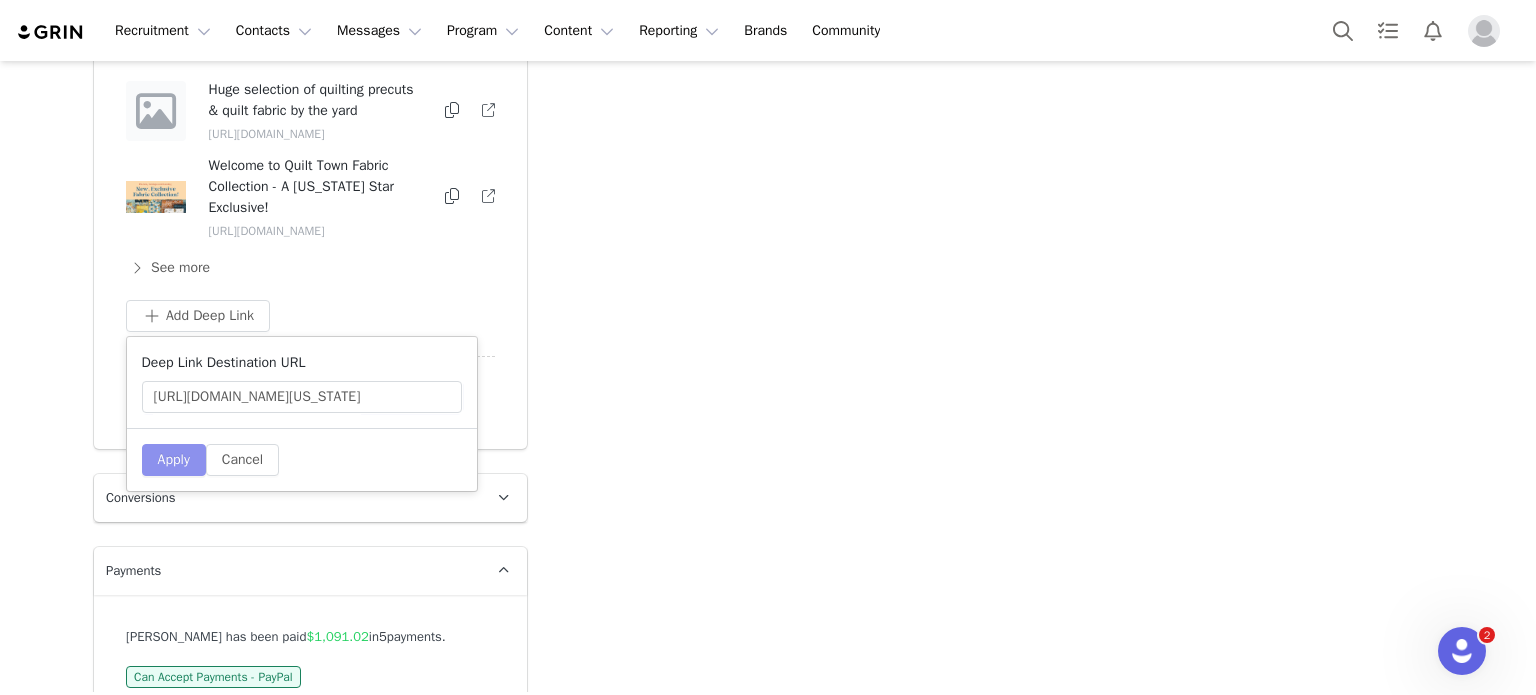 click on "Apply" at bounding box center [174, 460] 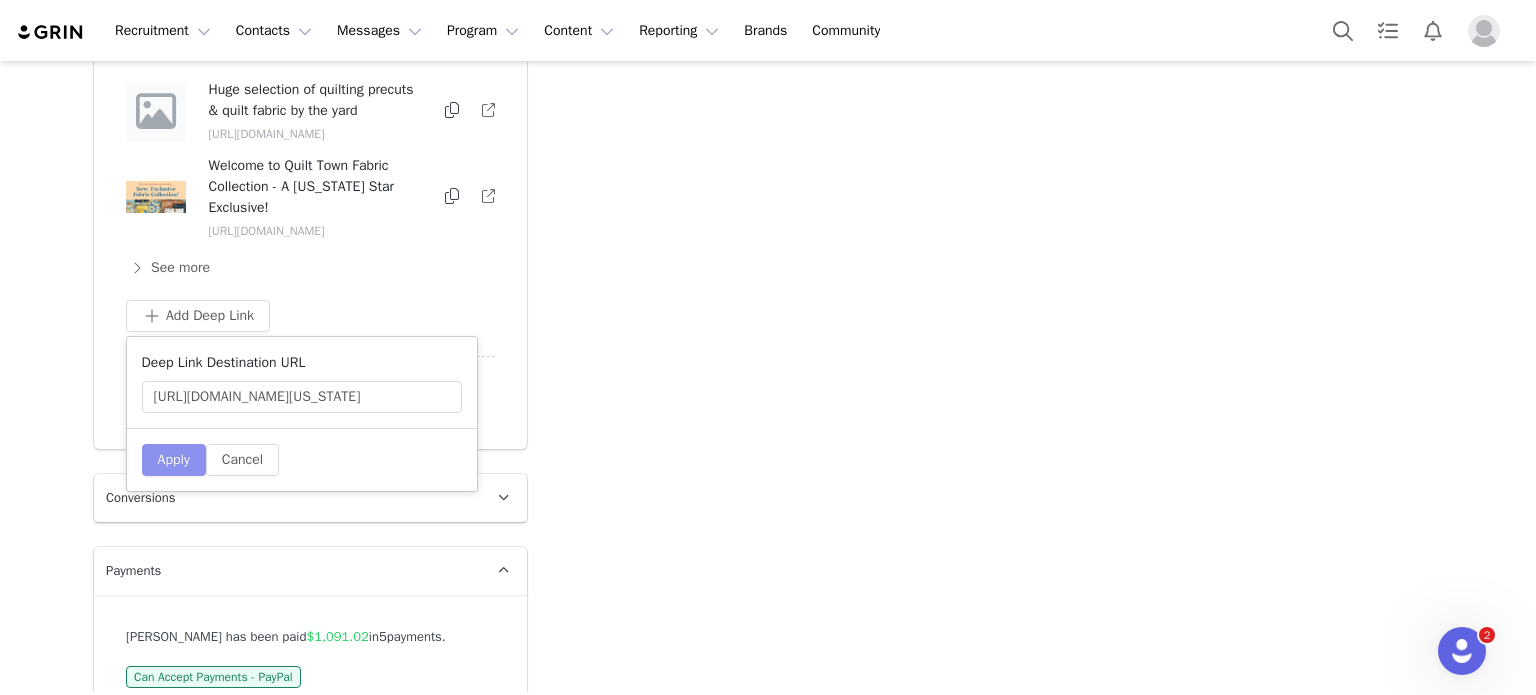 type 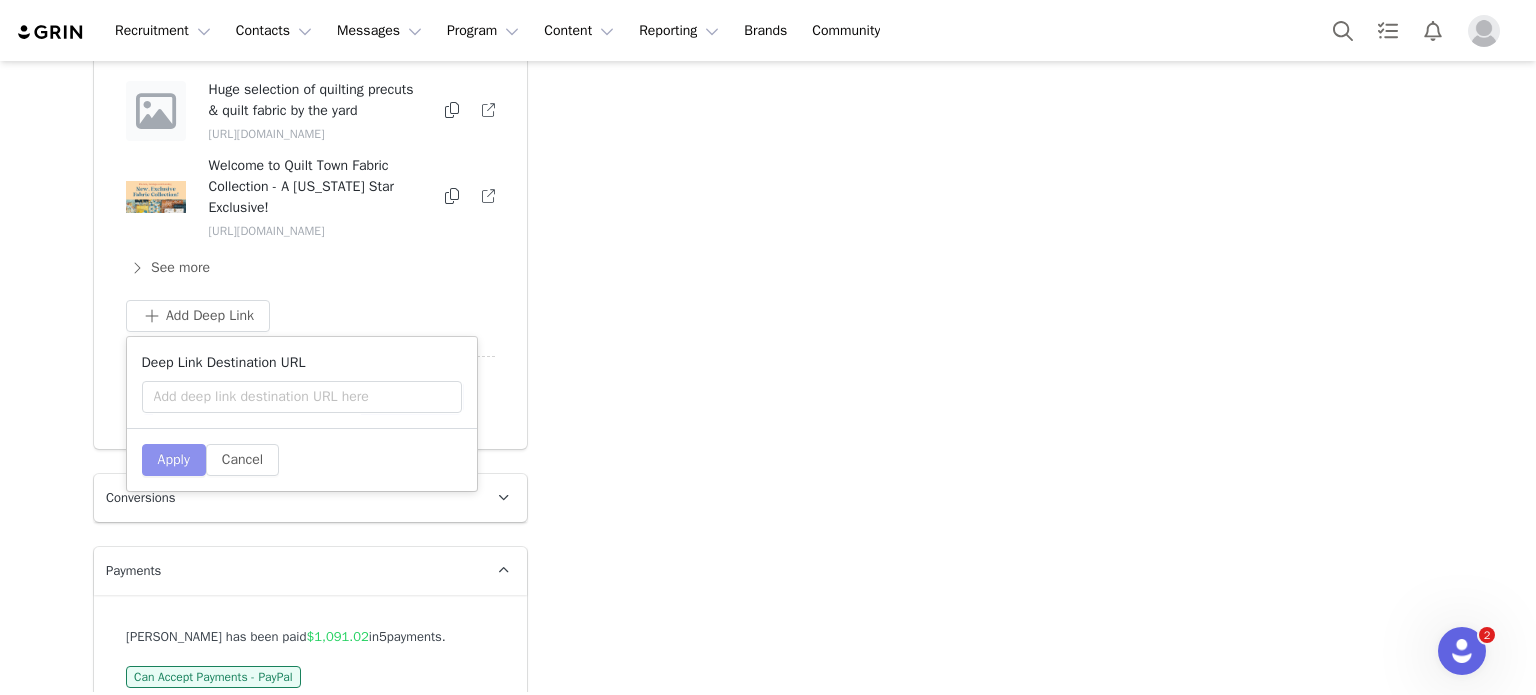 scroll, scrollTop: 0, scrollLeft: 0, axis: both 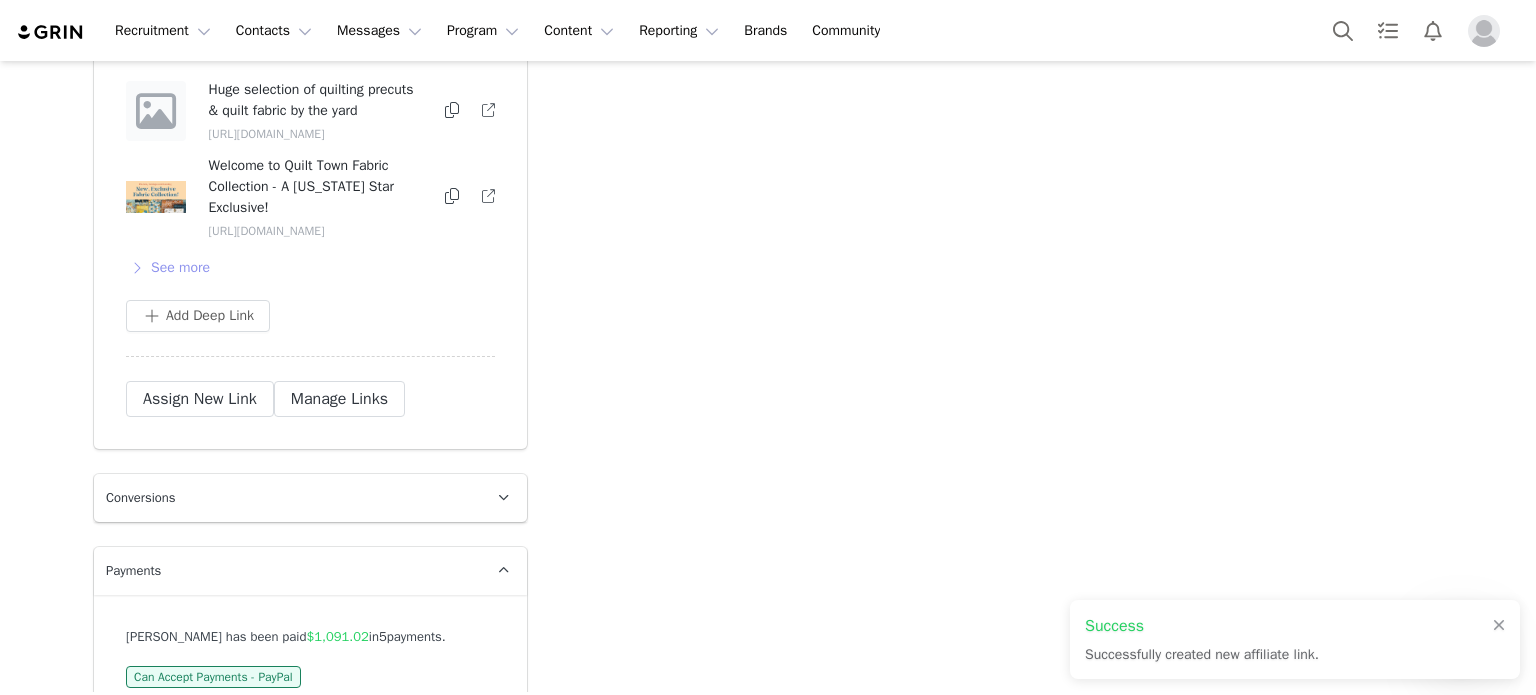 click on "See more" at bounding box center [168, 268] 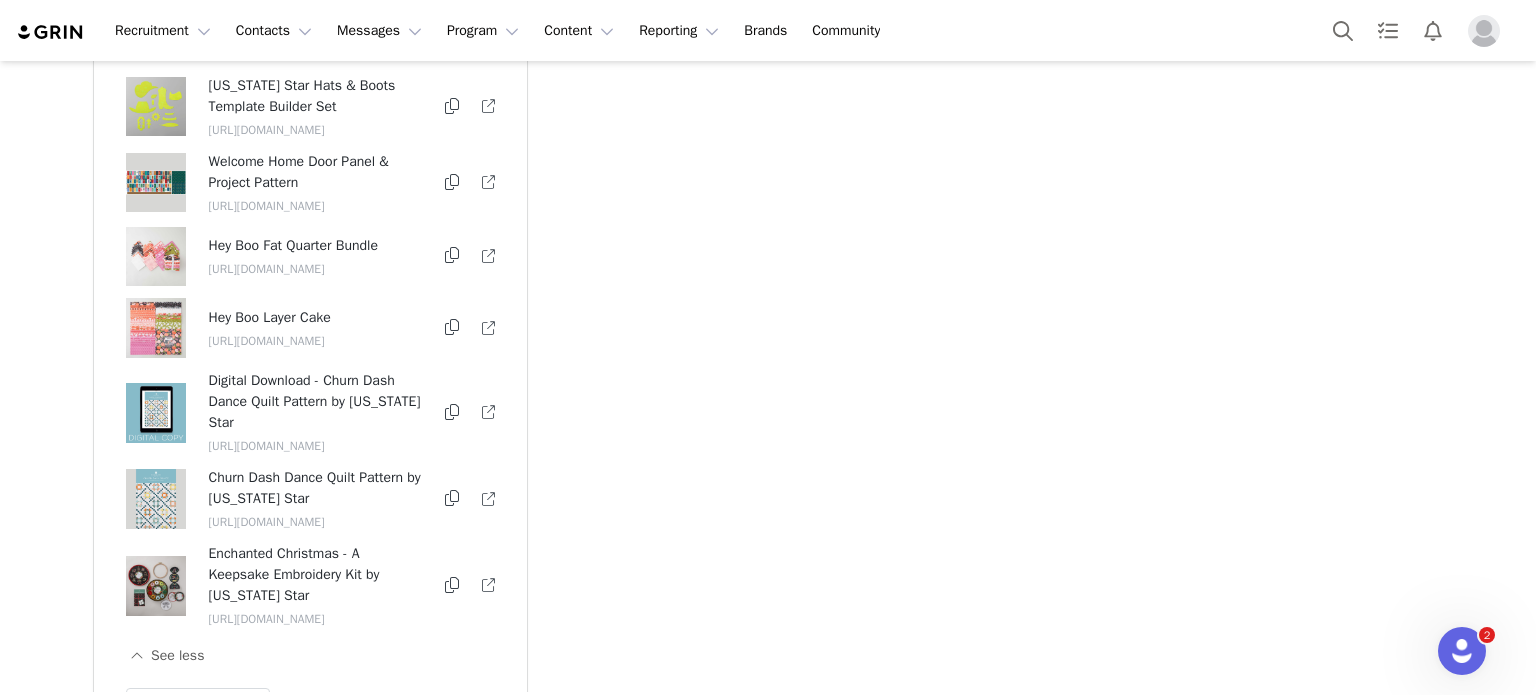 scroll, scrollTop: 7392, scrollLeft: 0, axis: vertical 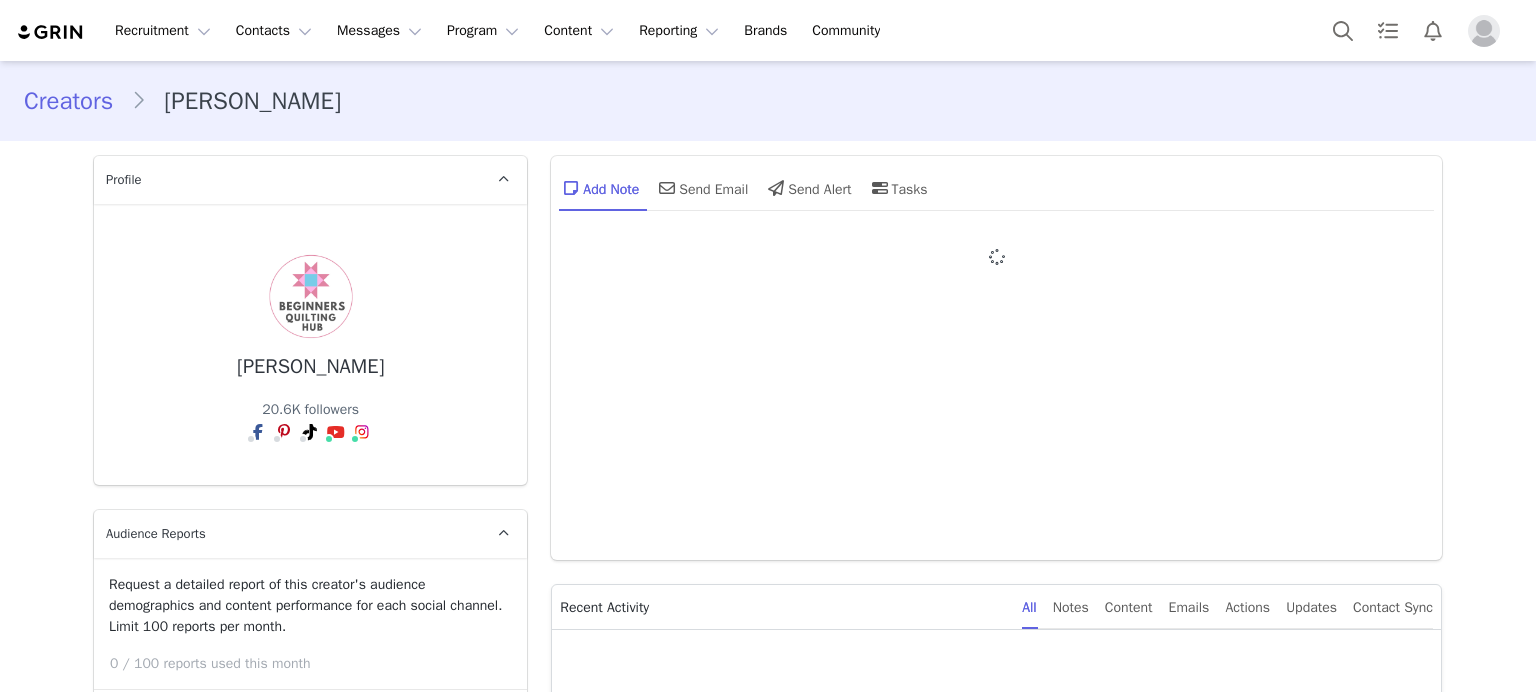 type on "+1 ([GEOGRAPHIC_DATA])" 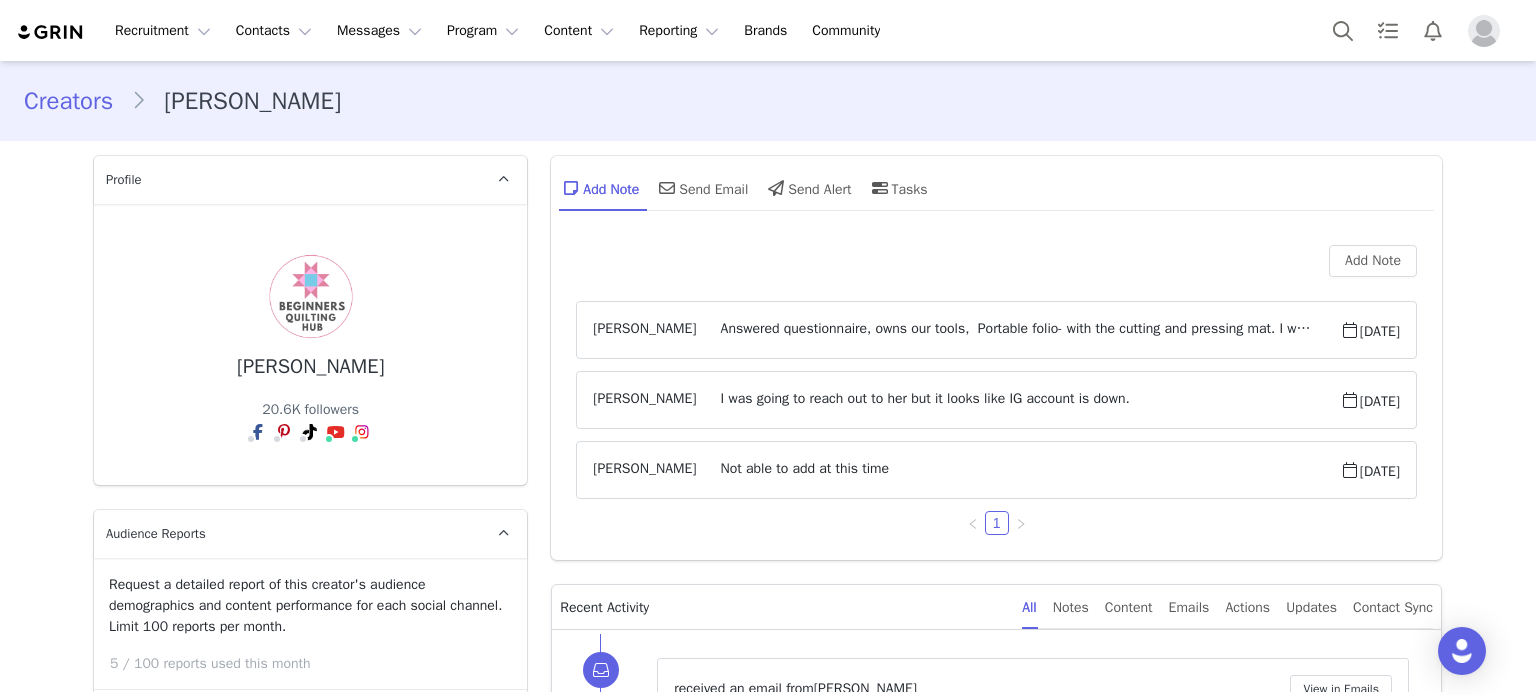 scroll, scrollTop: 500, scrollLeft: 0, axis: vertical 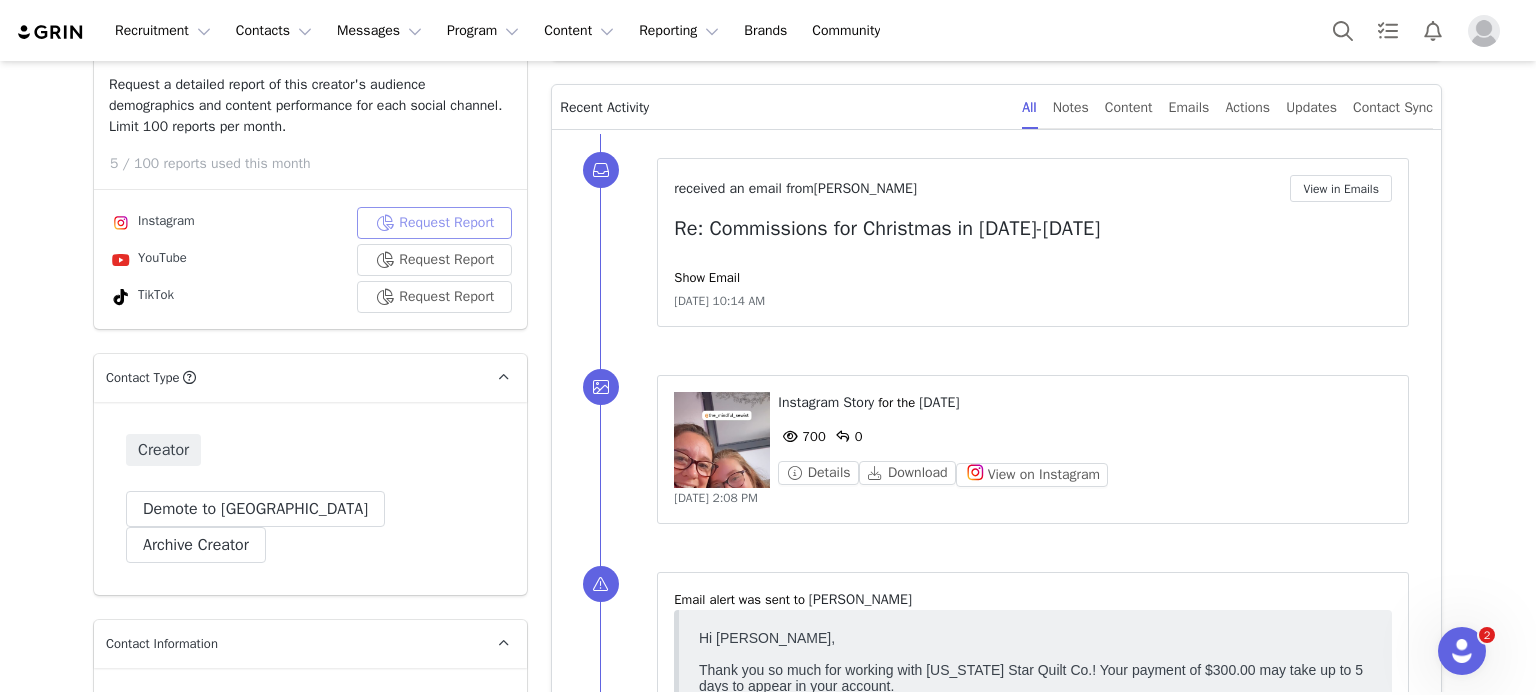 click on "Request Report" at bounding box center [434, 223] 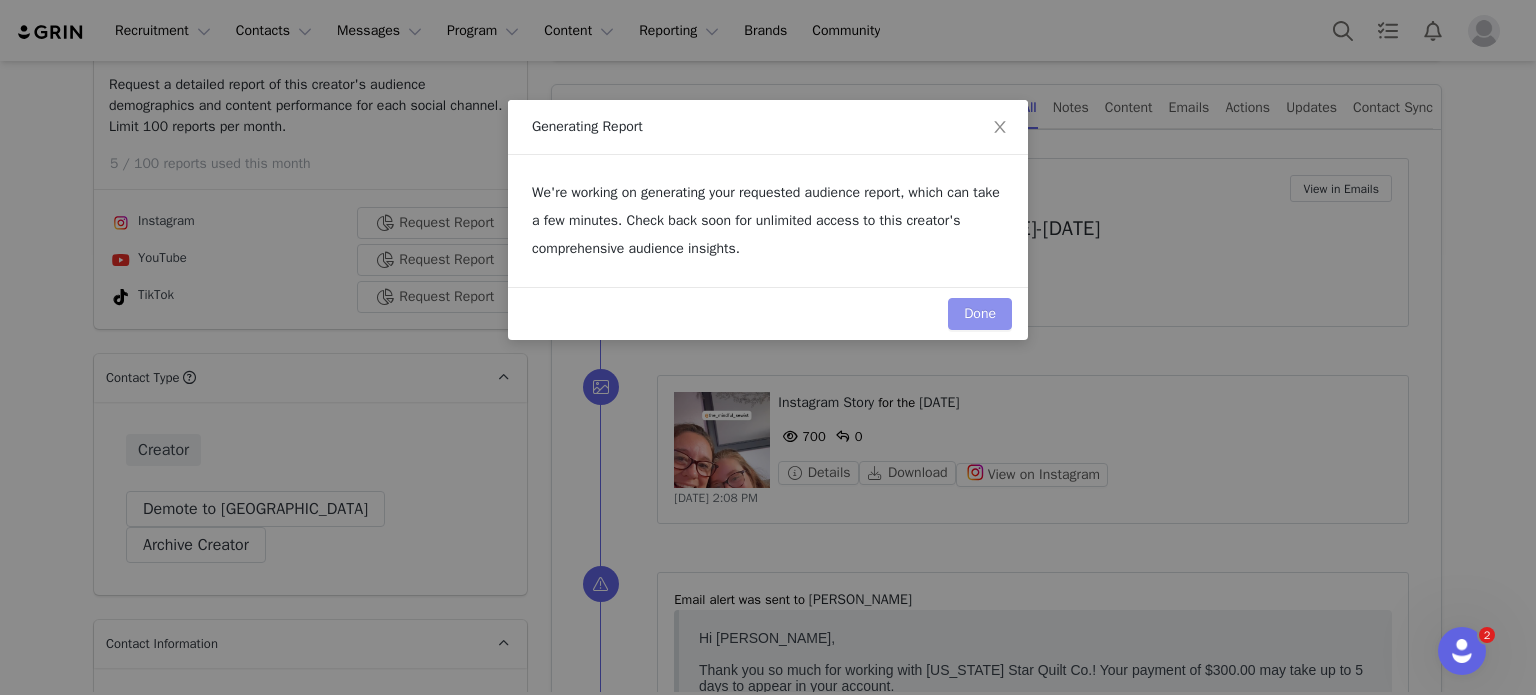click on "Done" at bounding box center [980, 314] 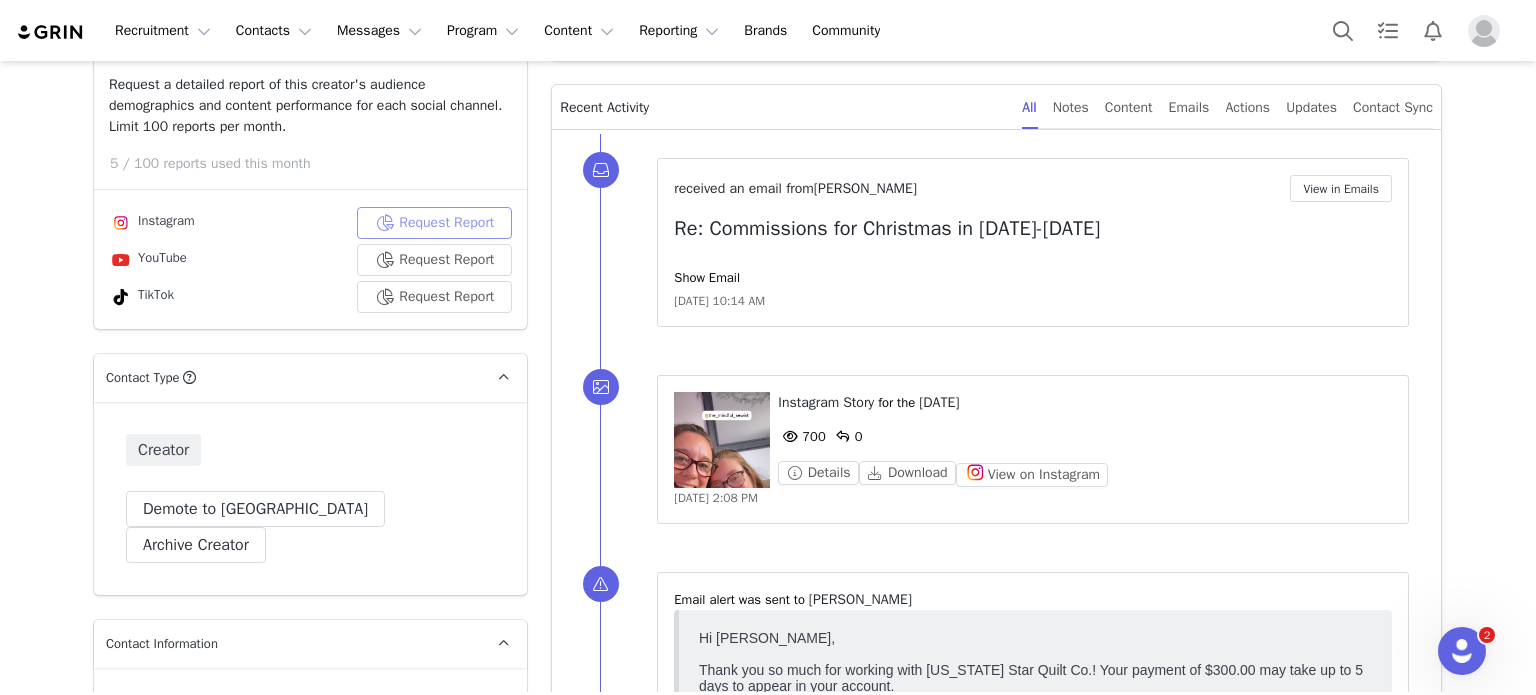 click on "Request Report" at bounding box center (434, 223) 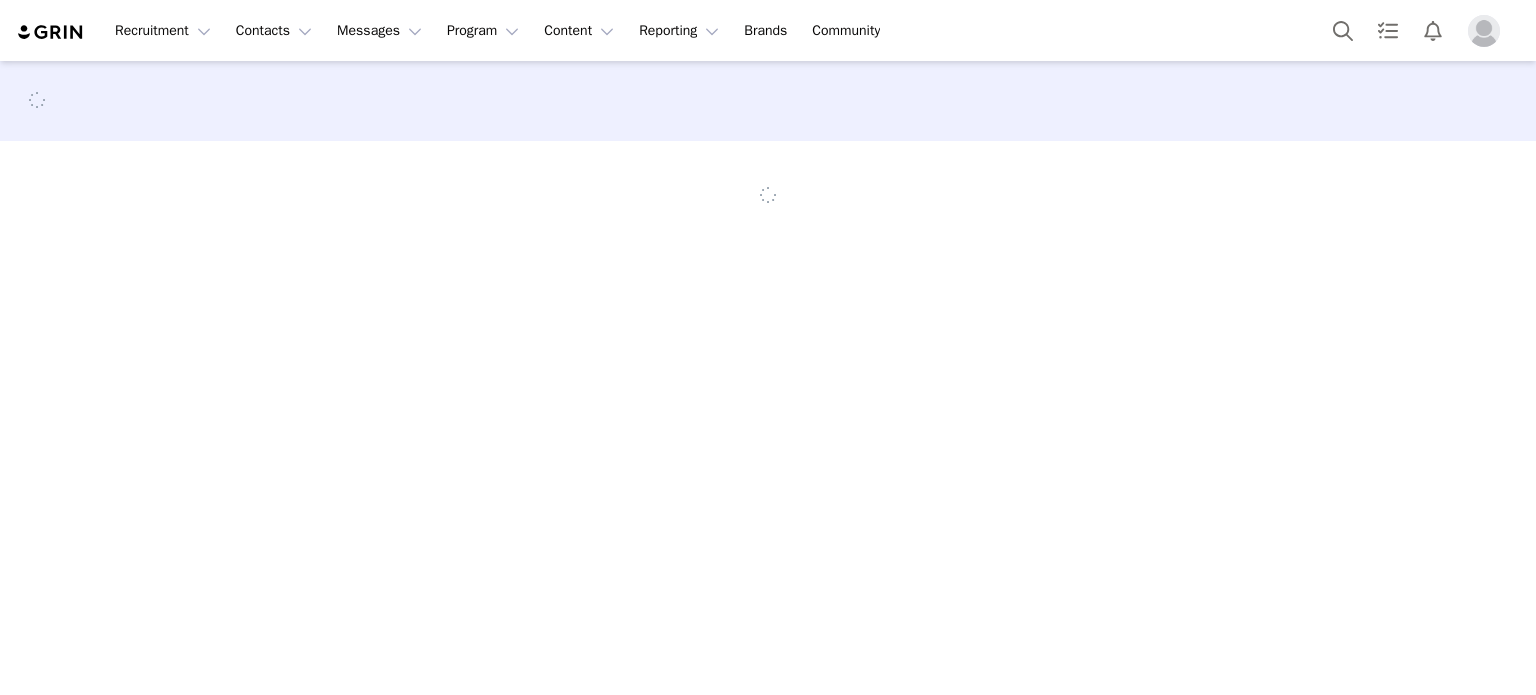 scroll, scrollTop: 0, scrollLeft: 0, axis: both 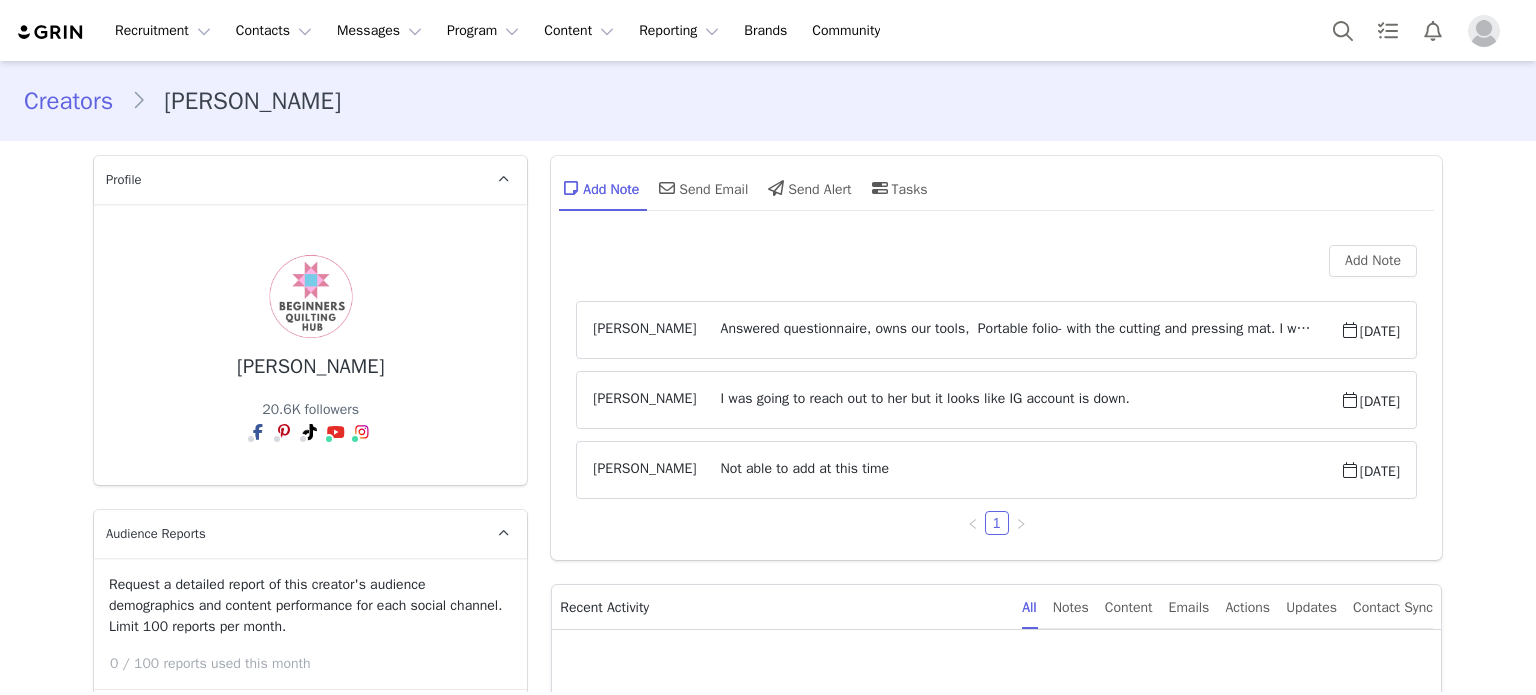 type on "+1 ([GEOGRAPHIC_DATA])" 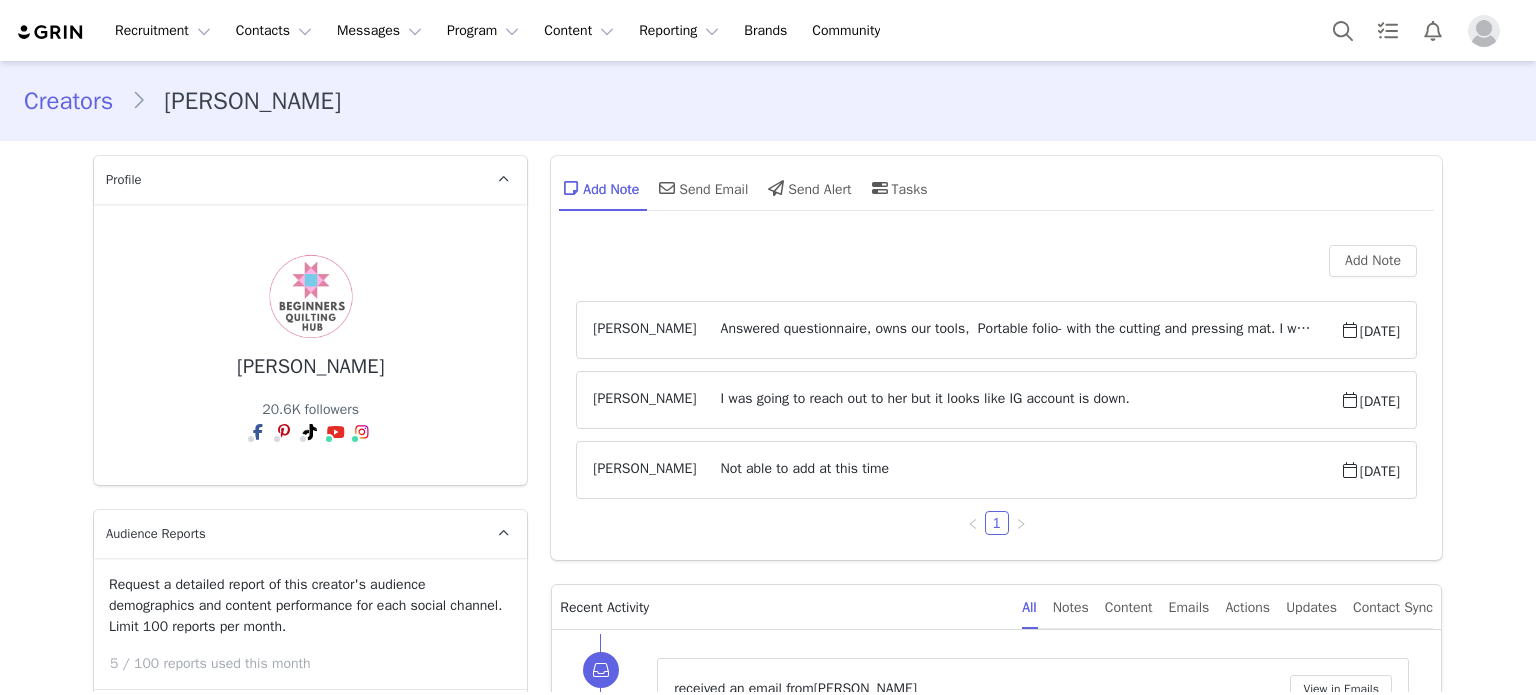 scroll, scrollTop: 0, scrollLeft: 0, axis: both 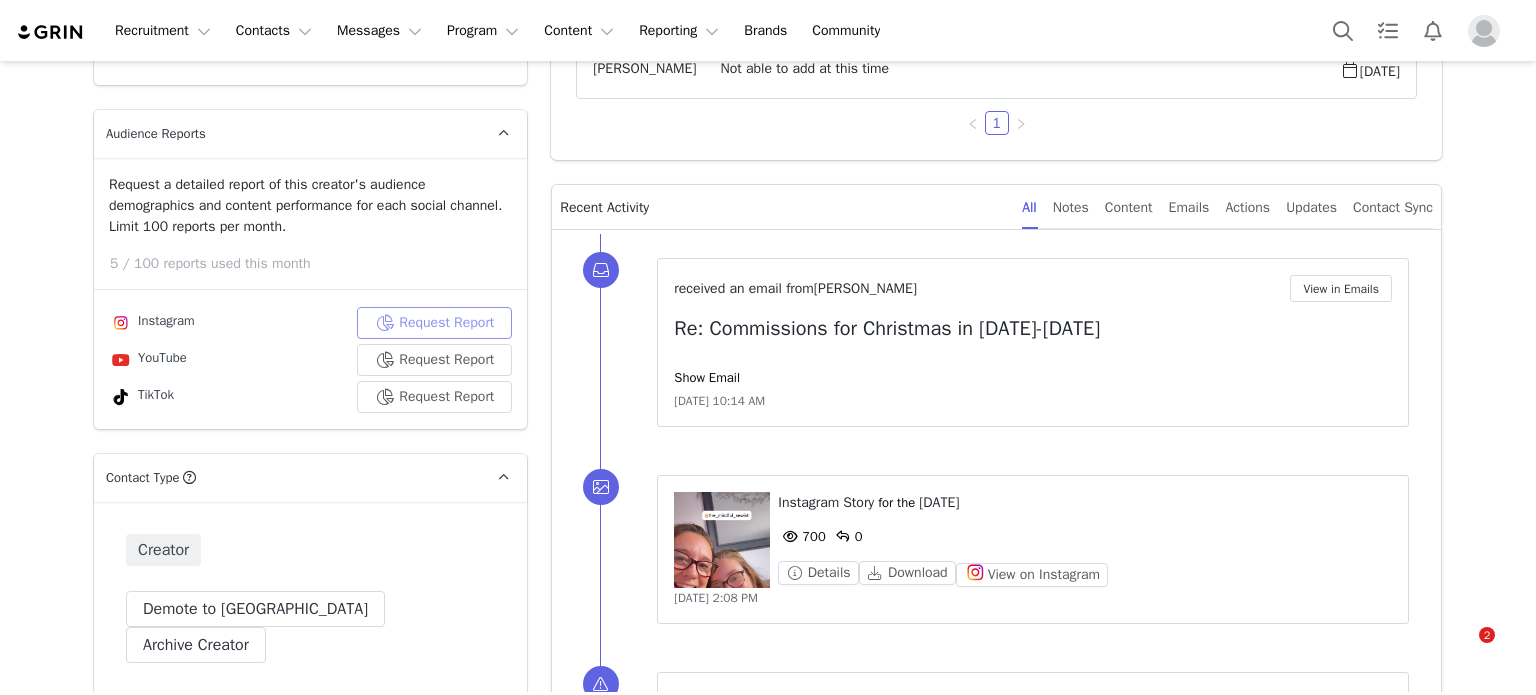 click on "Request Report" at bounding box center (434, 323) 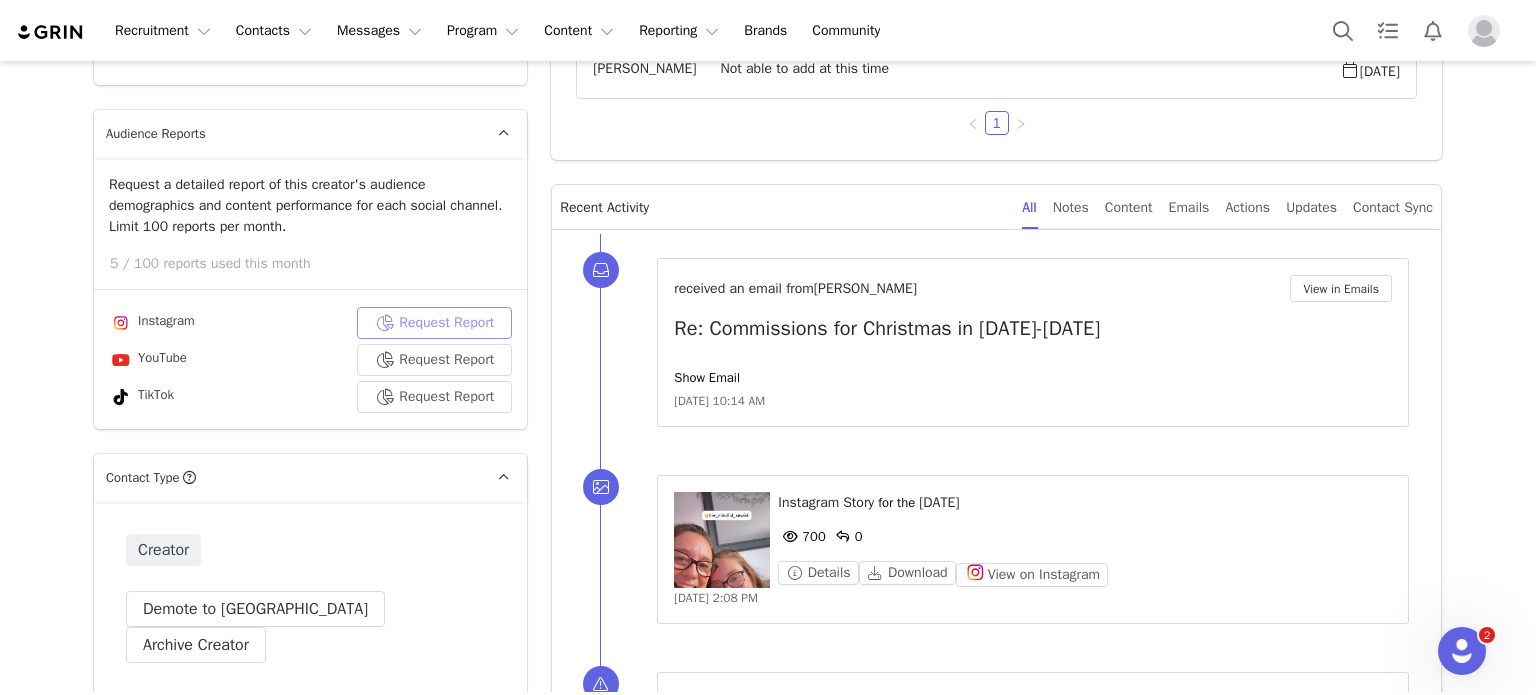 scroll, scrollTop: 0, scrollLeft: 0, axis: both 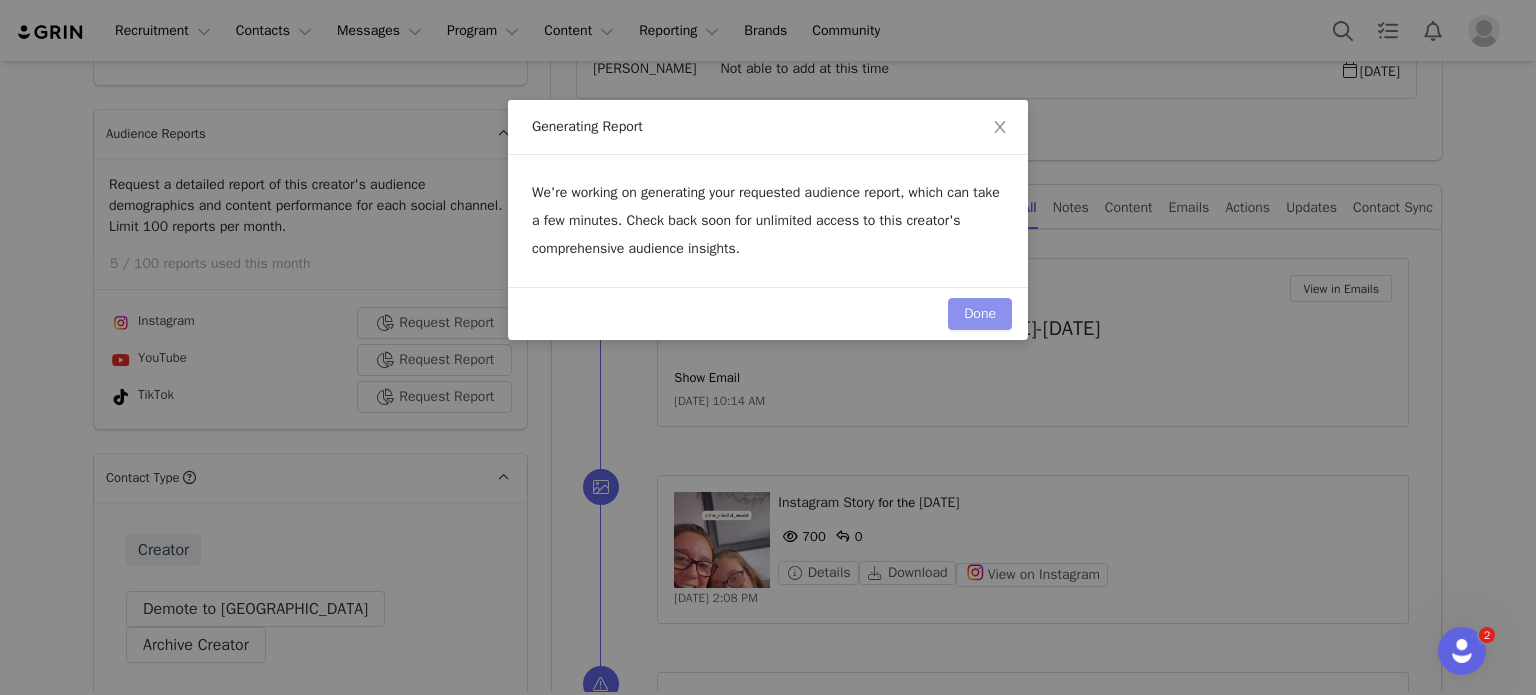 click on "Done" at bounding box center [980, 314] 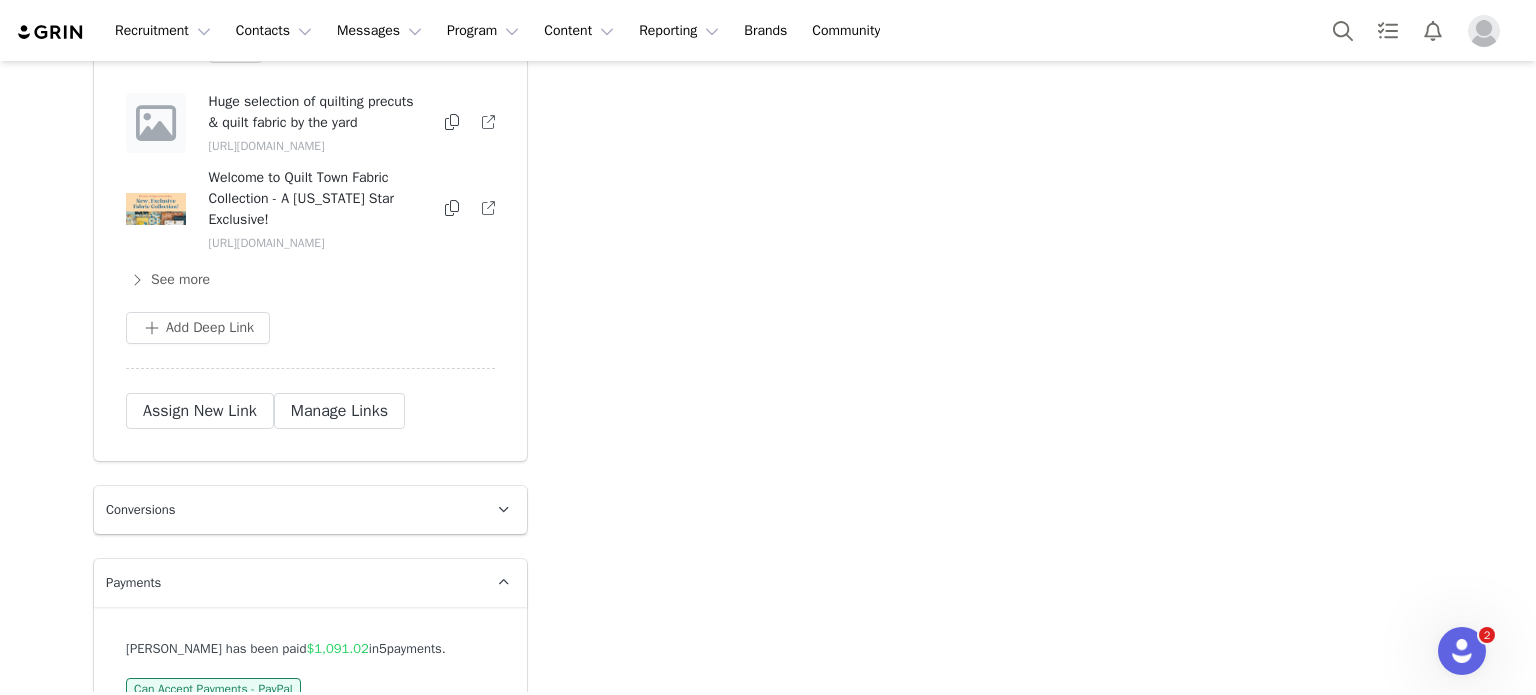 scroll, scrollTop: 7036, scrollLeft: 0, axis: vertical 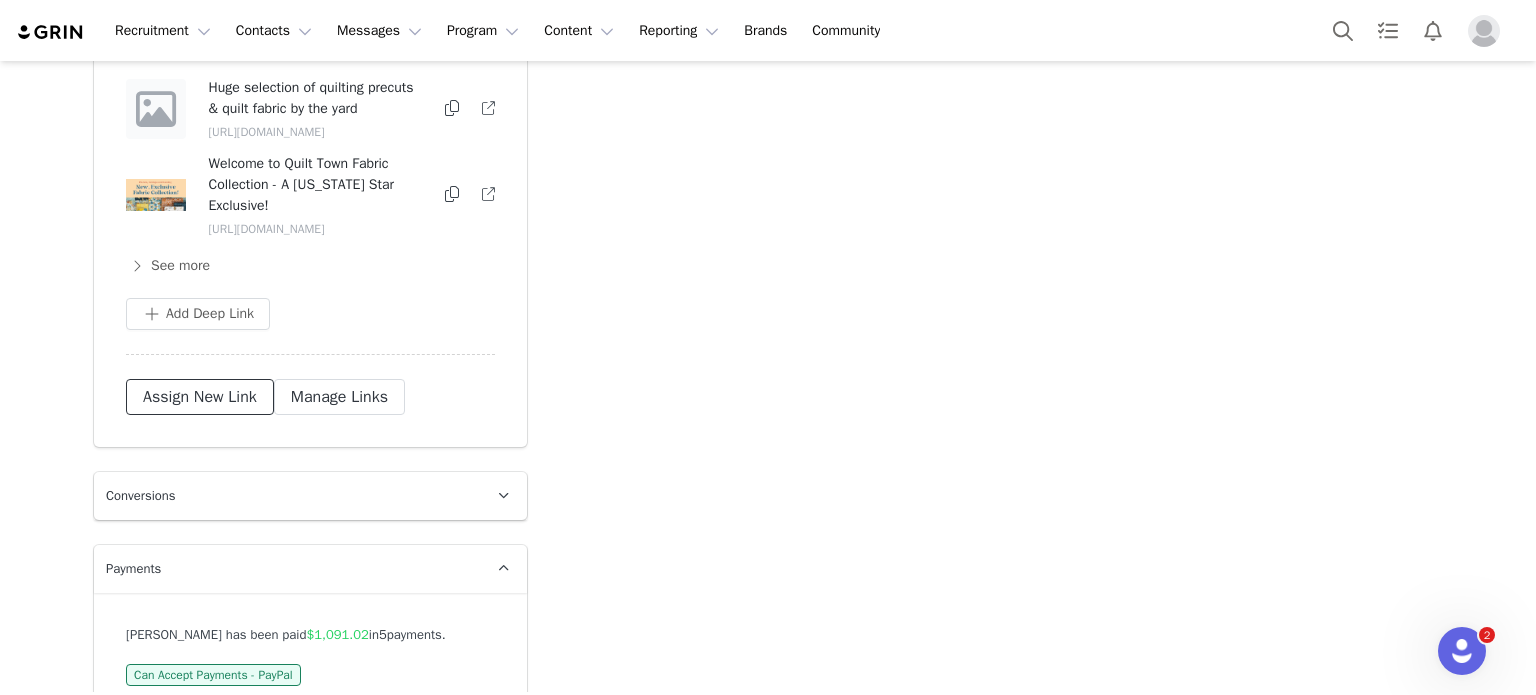 click on "Assign New Link" at bounding box center (200, 397) 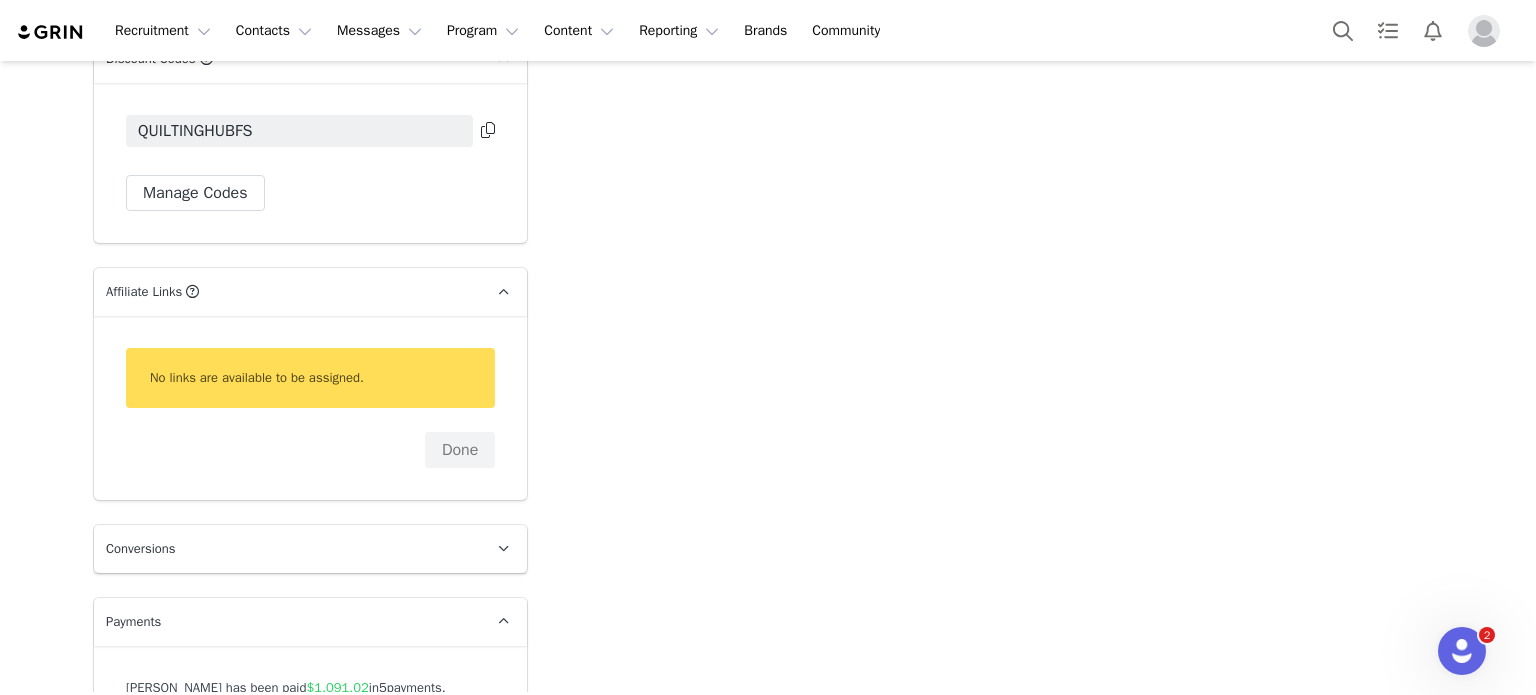 scroll, scrollTop: 6495, scrollLeft: 0, axis: vertical 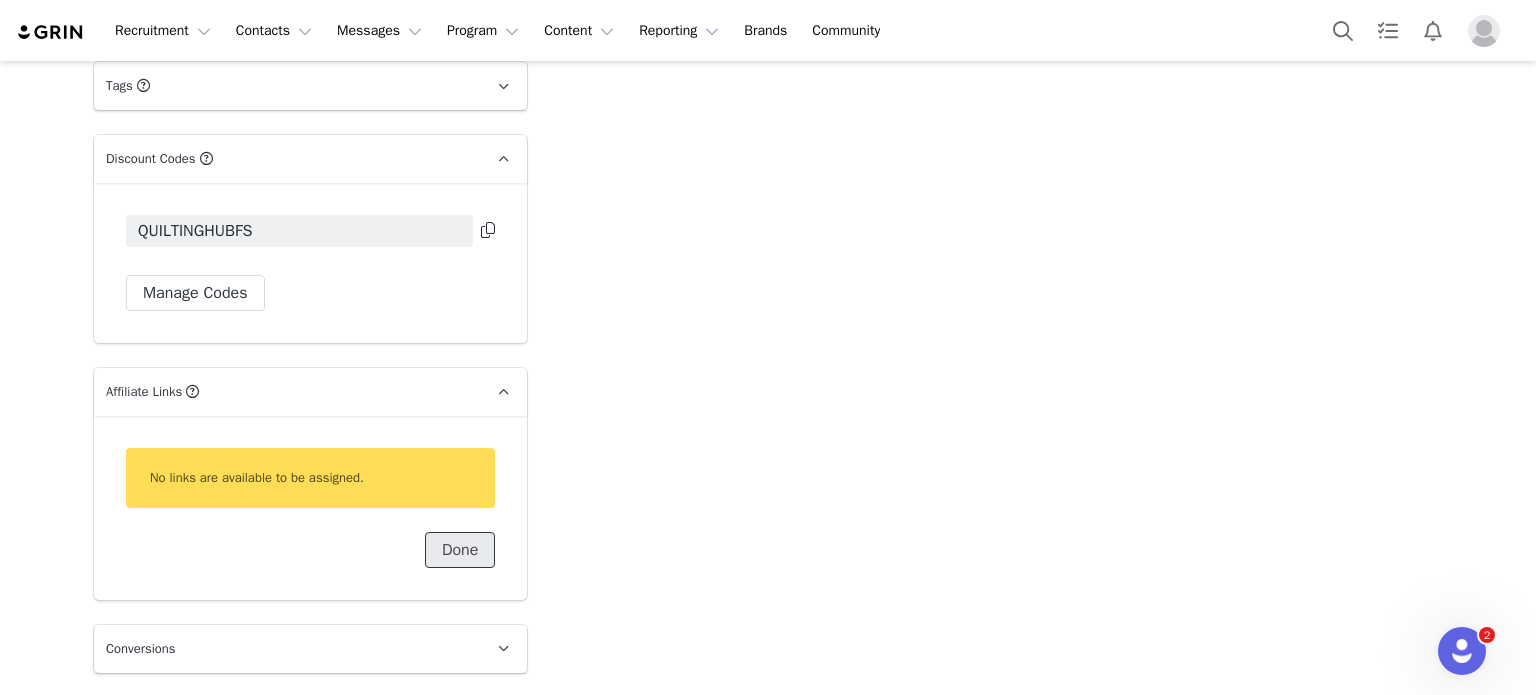 click on "Done" at bounding box center (460, 550) 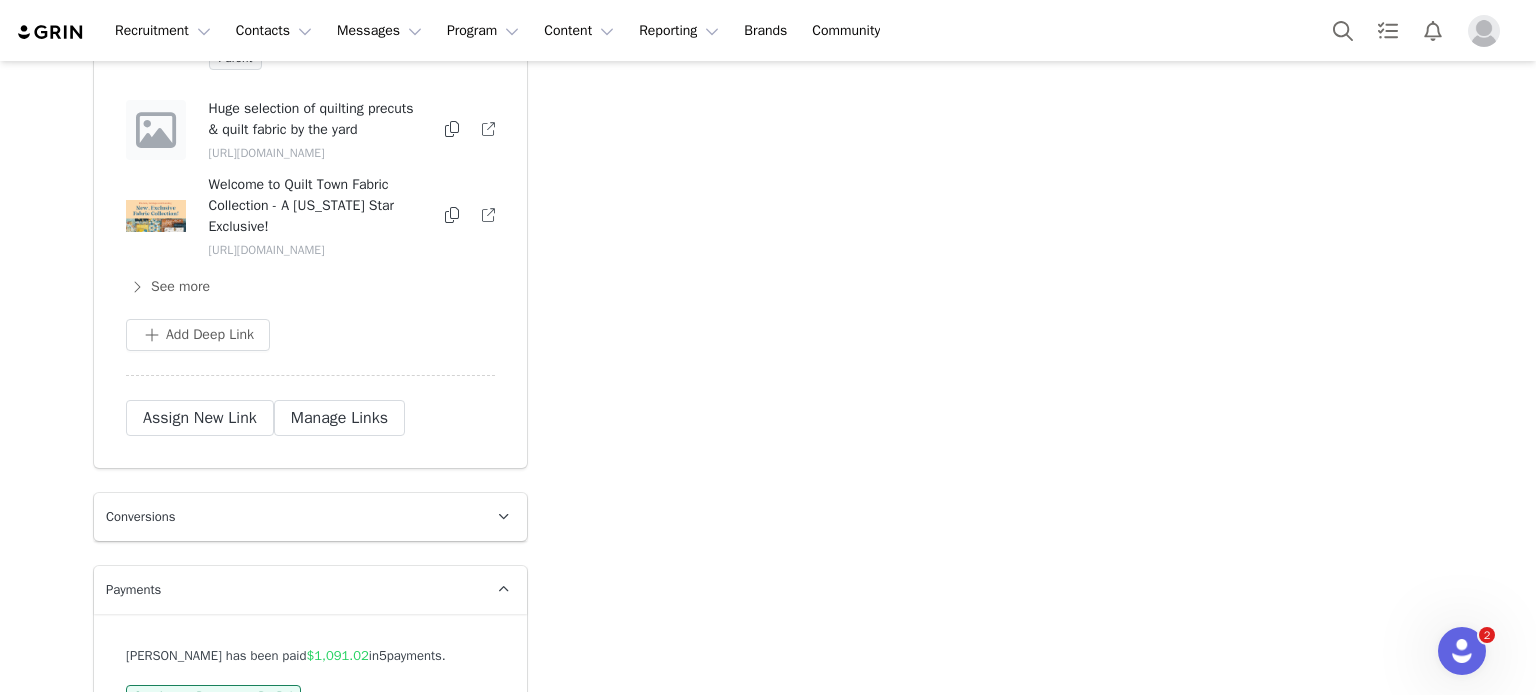 scroll, scrollTop: 7036, scrollLeft: 0, axis: vertical 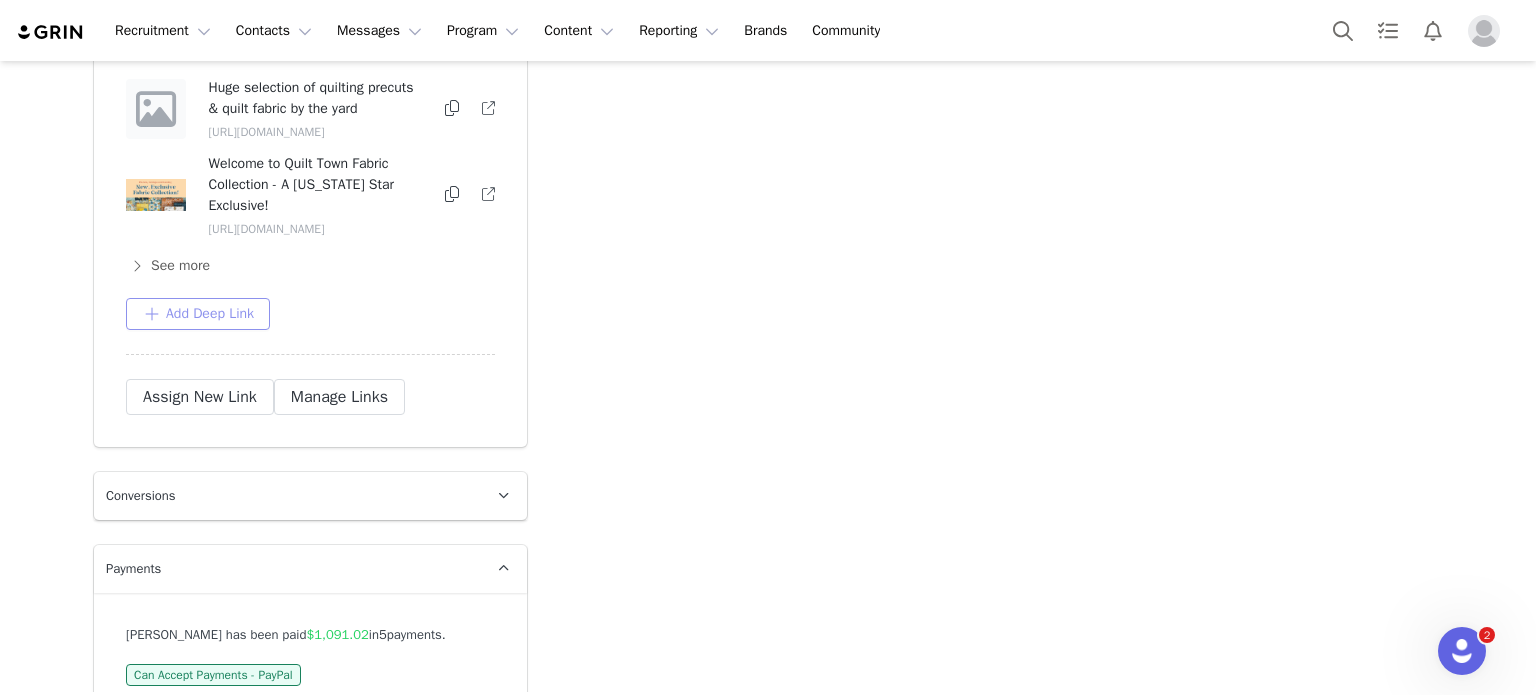 click on "Add Deep Link" at bounding box center (198, 314) 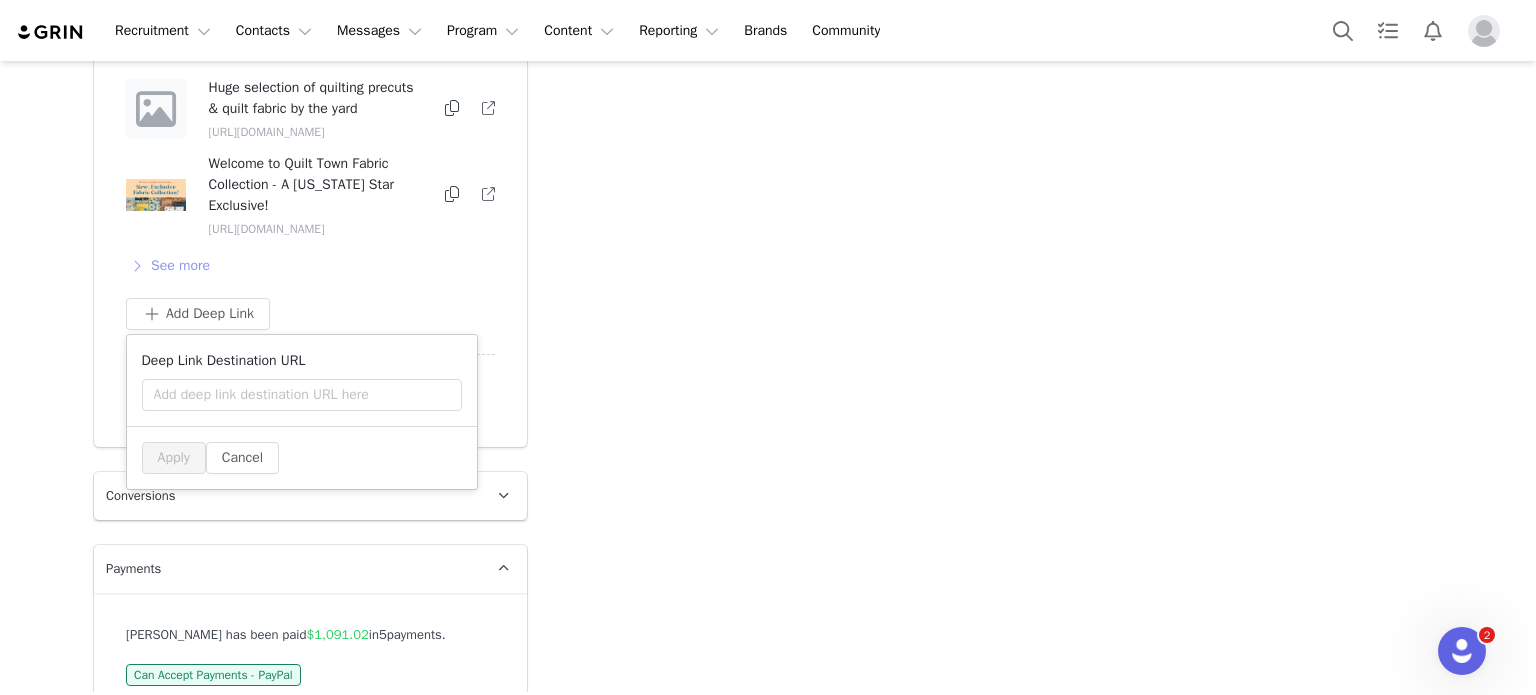 click on "See more" at bounding box center [168, 266] 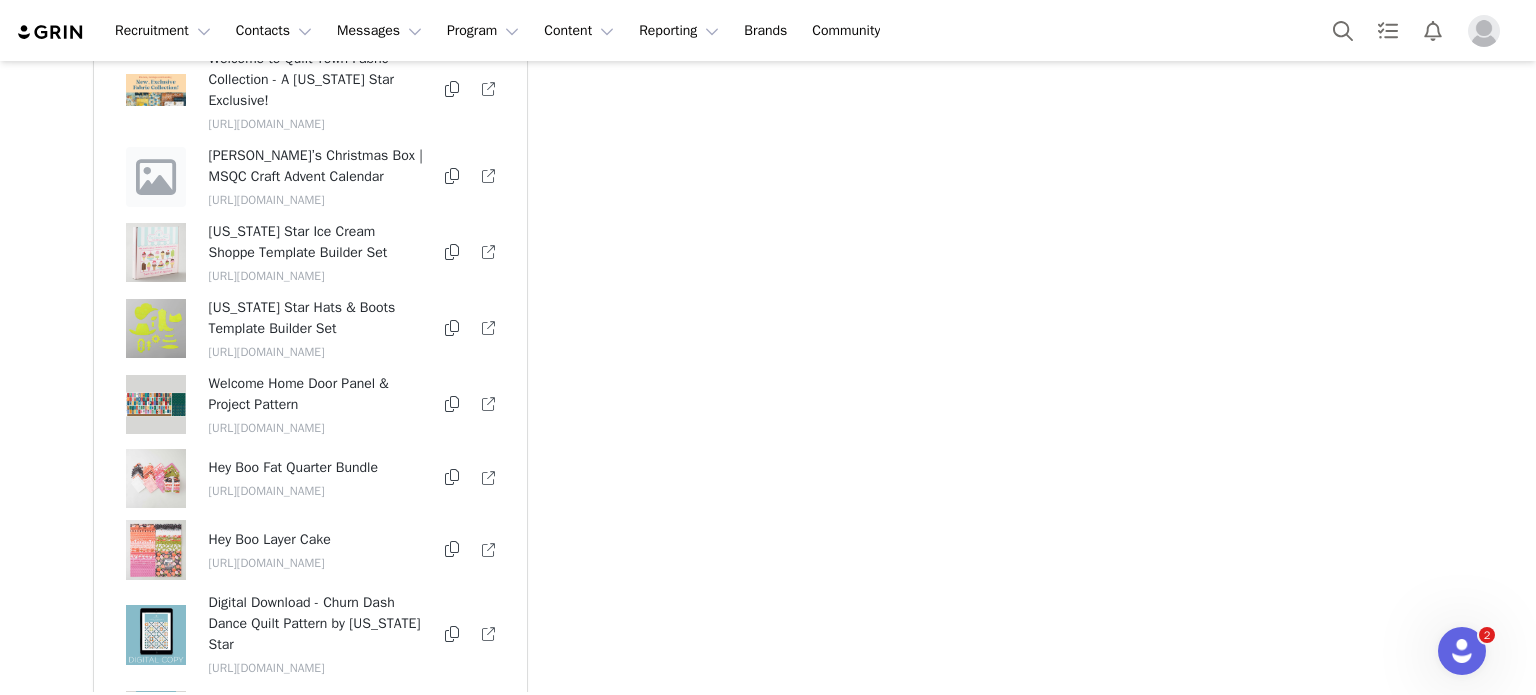 scroll, scrollTop: 7236, scrollLeft: 0, axis: vertical 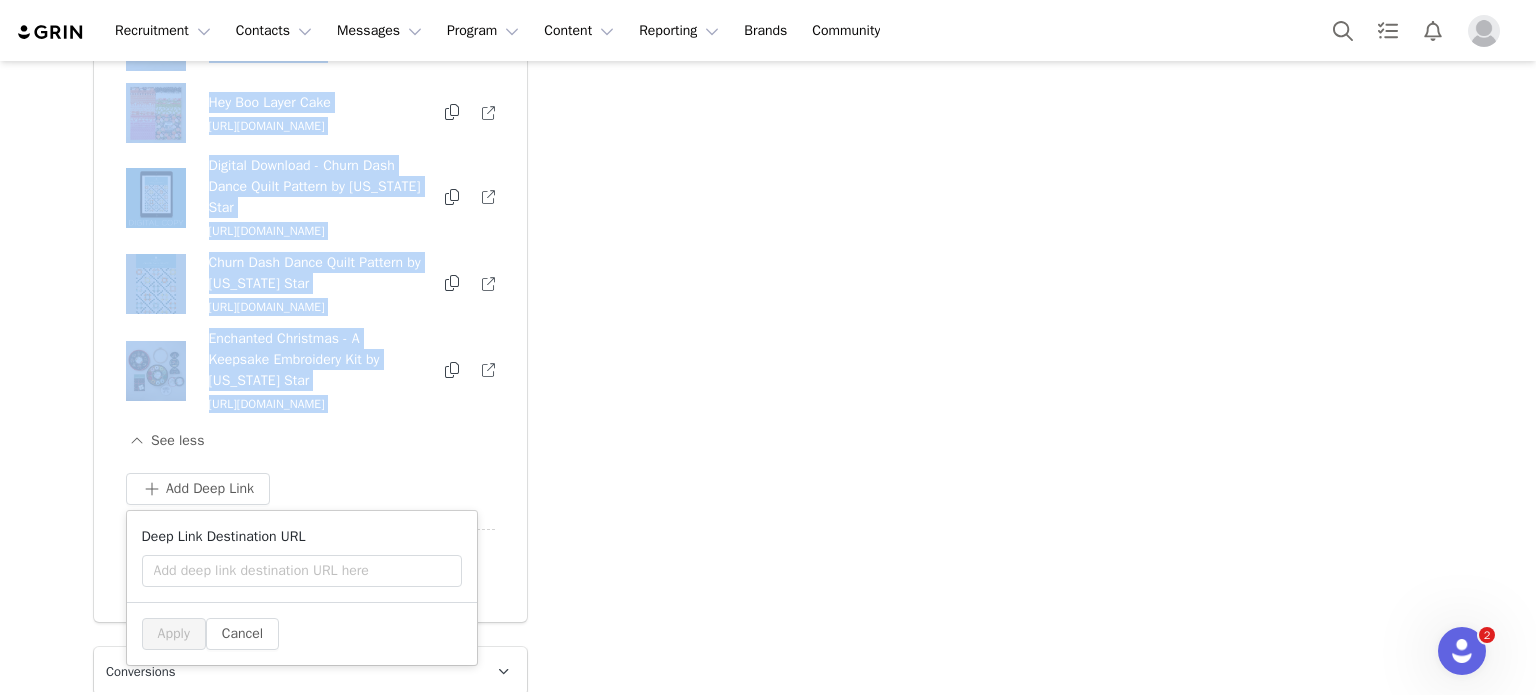 drag, startPoint x: 202, startPoint y: 293, endPoint x: 372, endPoint y: 519, distance: 282.8003 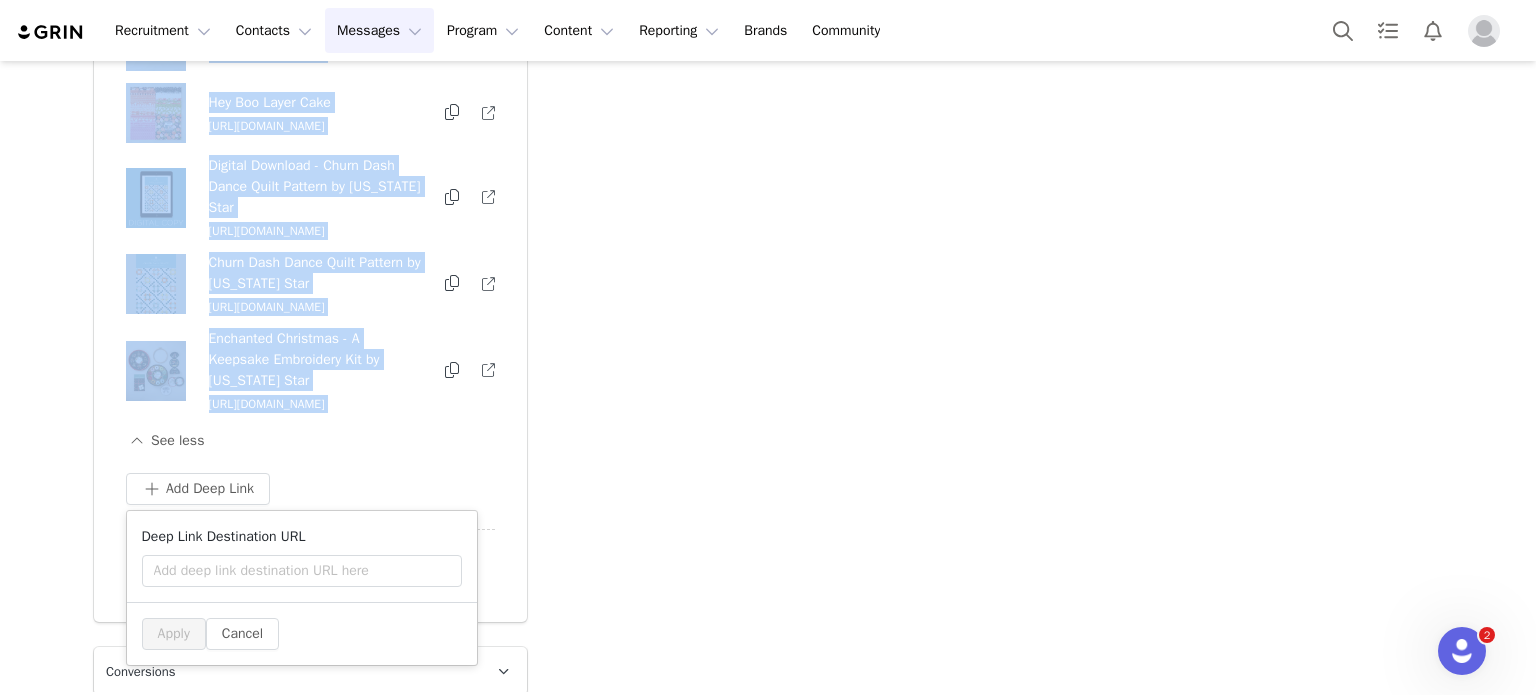 copy on "Welcome Home Door Panel & Project Pattern https://glnk.io/mzmmj/beginnersquiltinghub6cq Hey Boo Fat Quarter Bundle https://glnk.io/mzmmj/beginnersquiltinghub9tx Hey Boo Layer Cake https://glnk.io/mzmmj/beginnersquiltinghub9n8 Digital Download - Churn Dash Dance Quilt Pattern by Missouri Star https://glnk.io/mzmmj/beginnersquiltinghub9nr Churn Dash Dance Quilt Pattern by Missouri Star https://glnk.io/mzmmj/beginnersquiltinghub6zq Enchanted Christmas - A Keepsake Embroidery Kit by Missouri Star https://glnk.io/mzmmj/beginnersquiltinghub7vz See less Add Deep Link" 